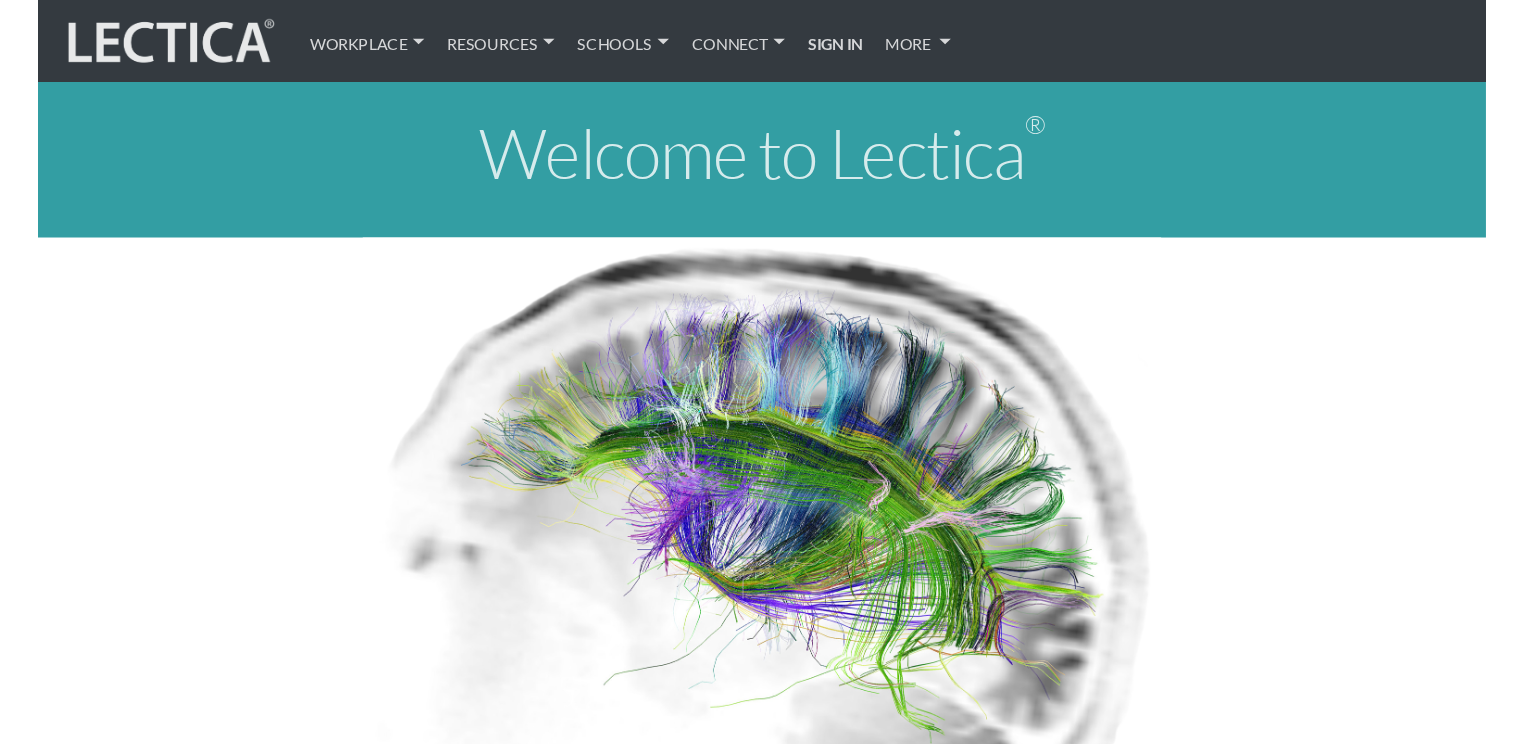 scroll, scrollTop: 0, scrollLeft: 0, axis: both 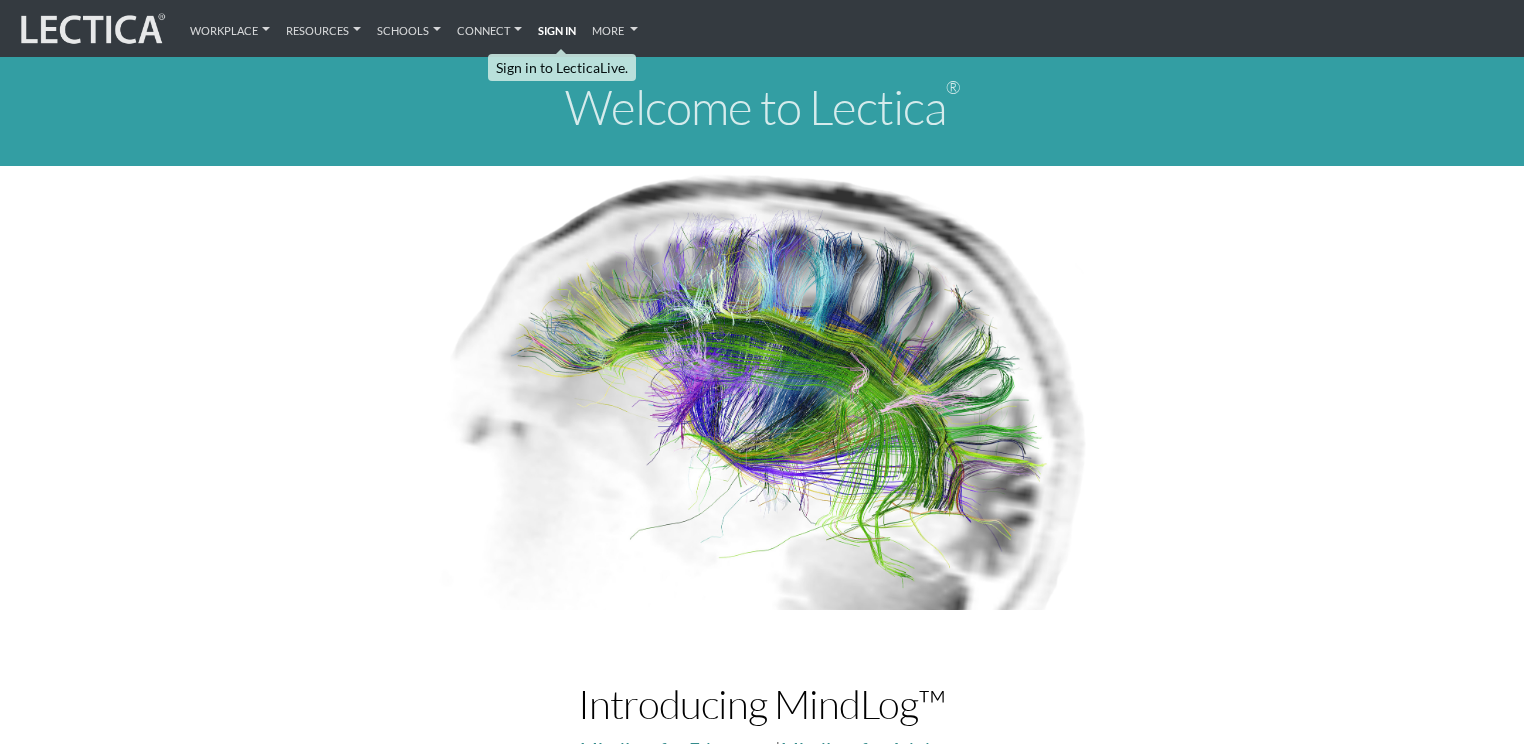 click on "Sign in" at bounding box center [557, 28] 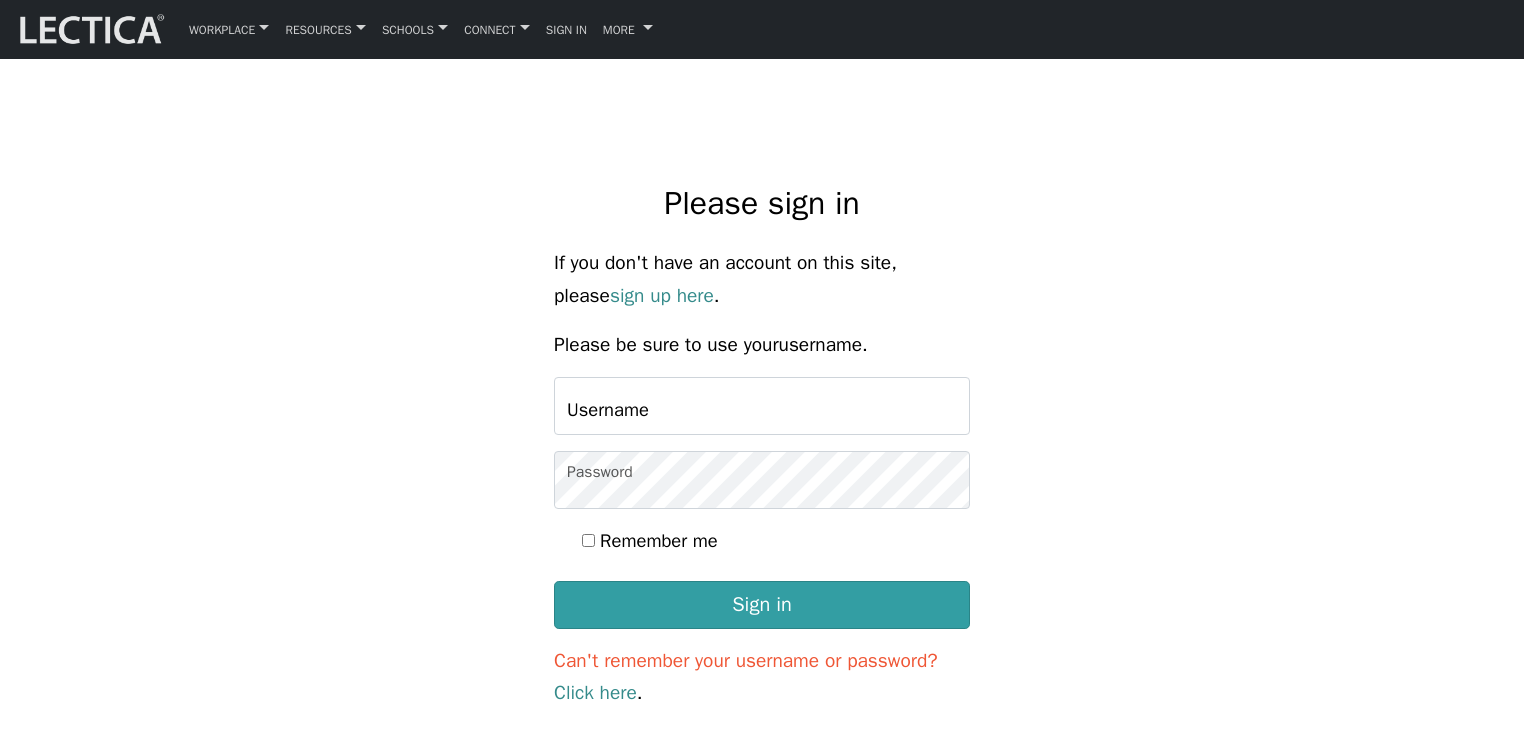 scroll, scrollTop: 0, scrollLeft: 0, axis: both 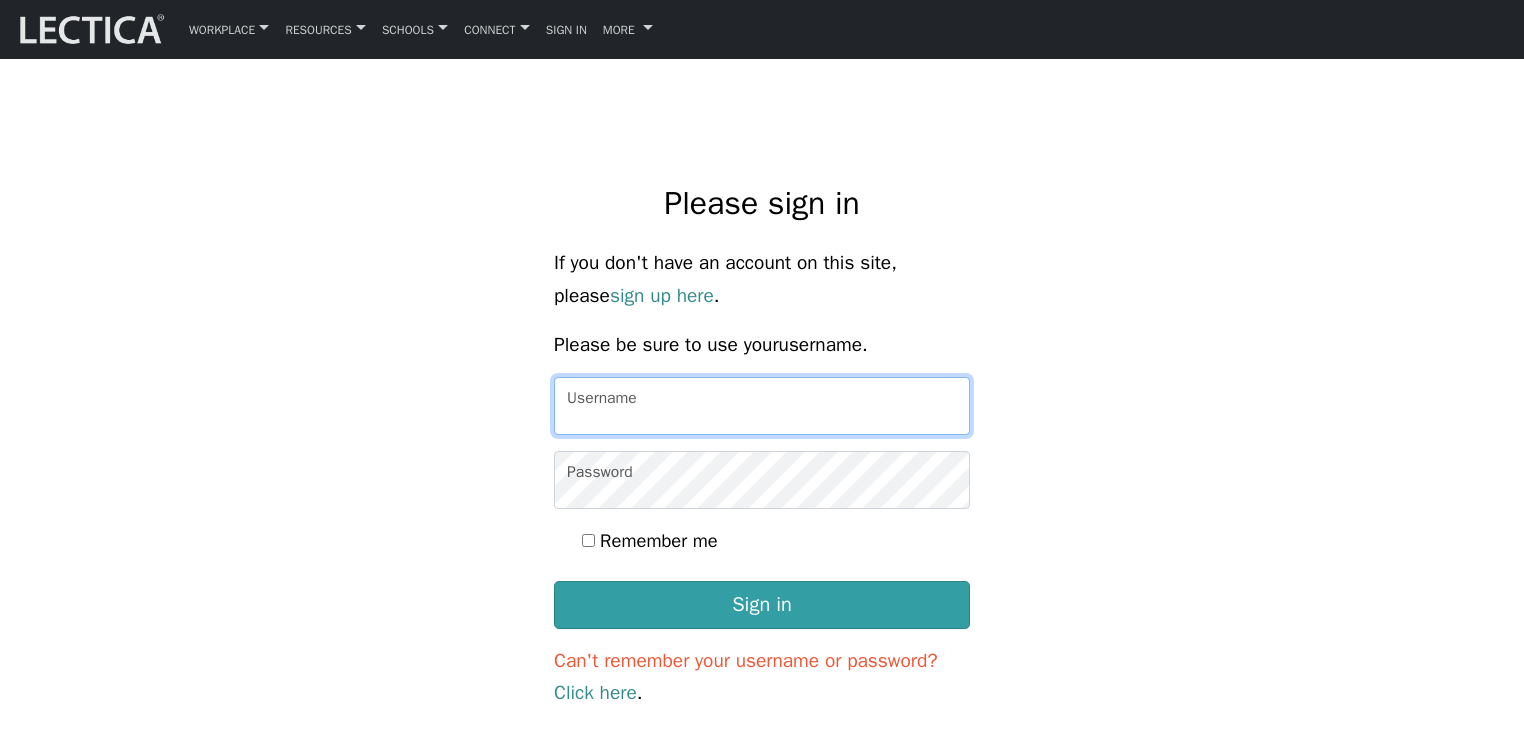 click on "Username" at bounding box center [762, 406] 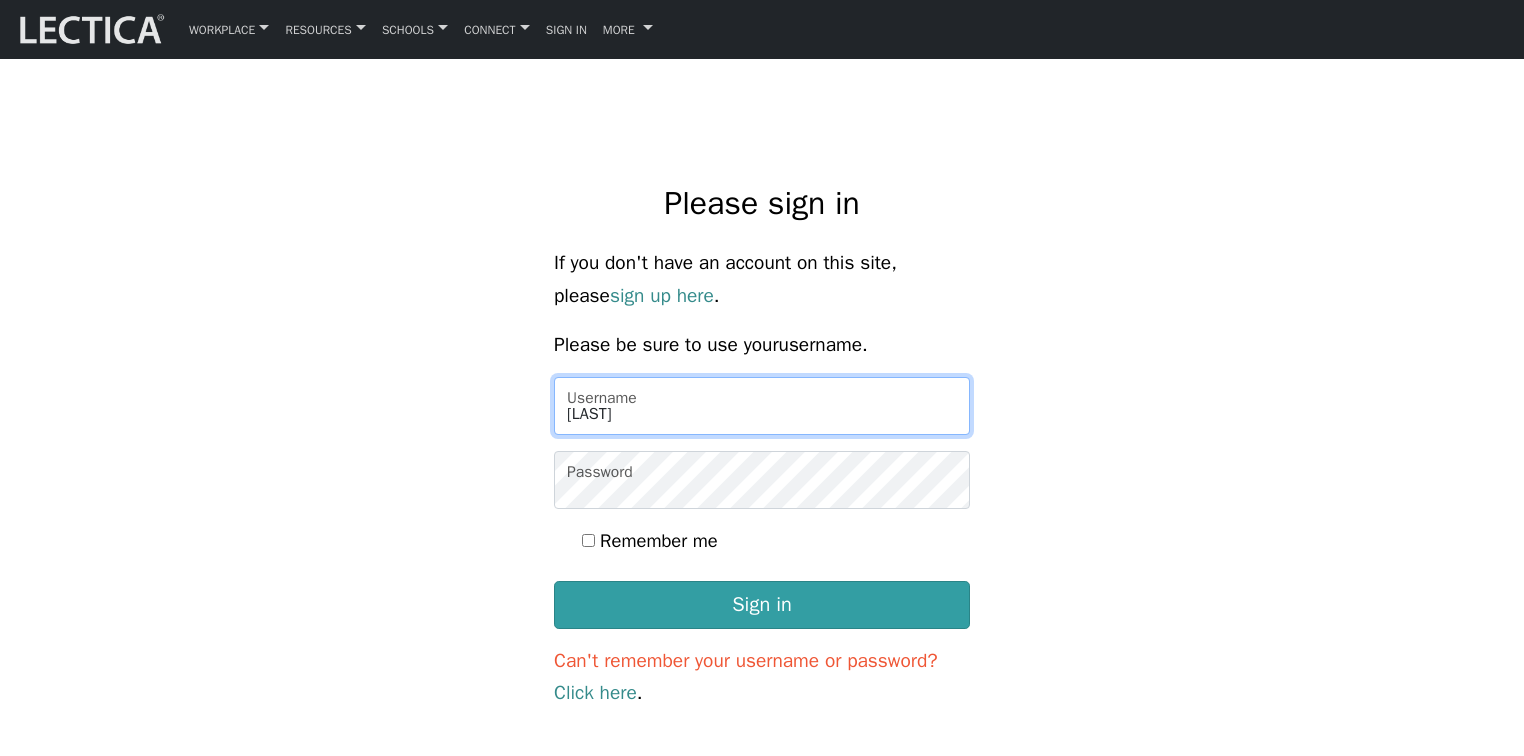type on "bresmith" 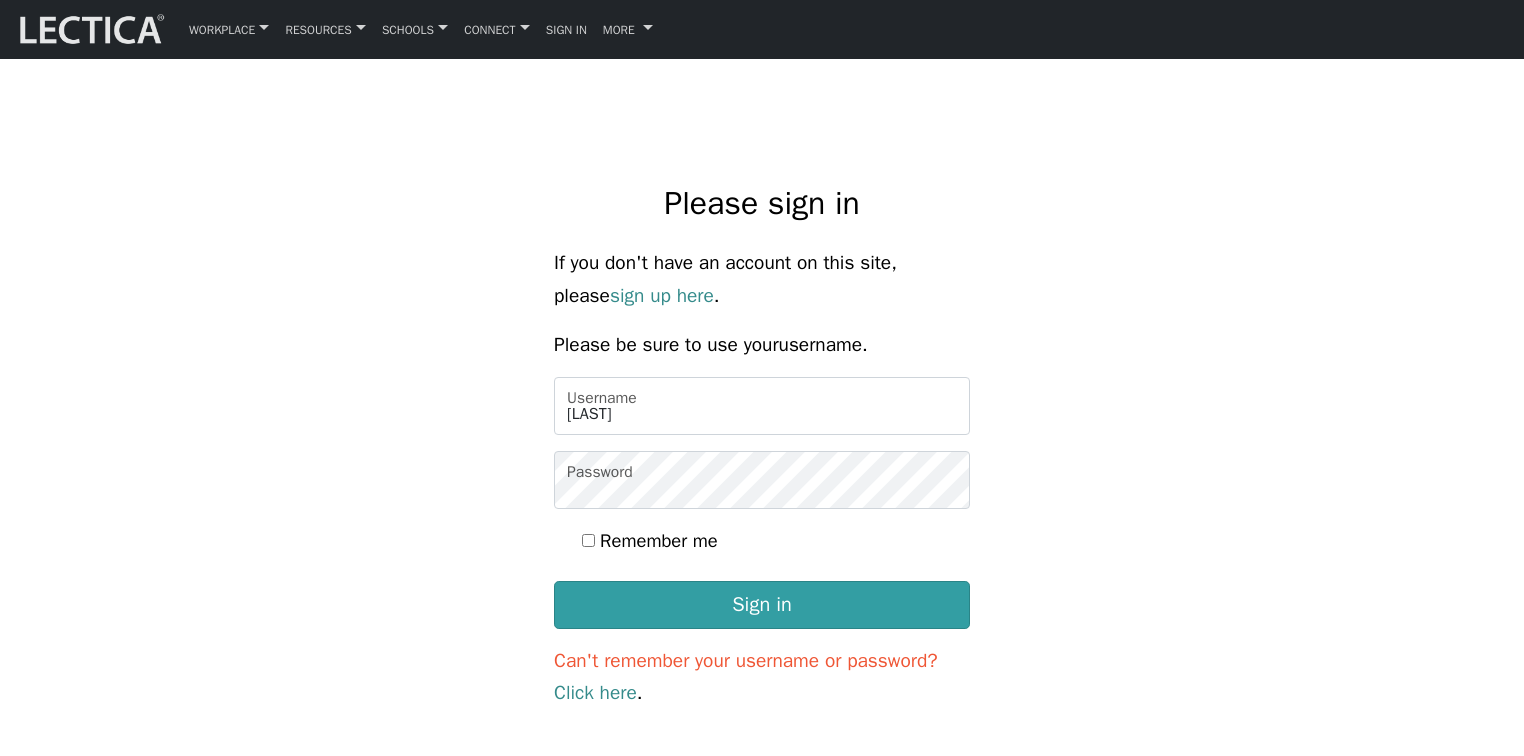click on "Remember me" at bounding box center (588, 540) 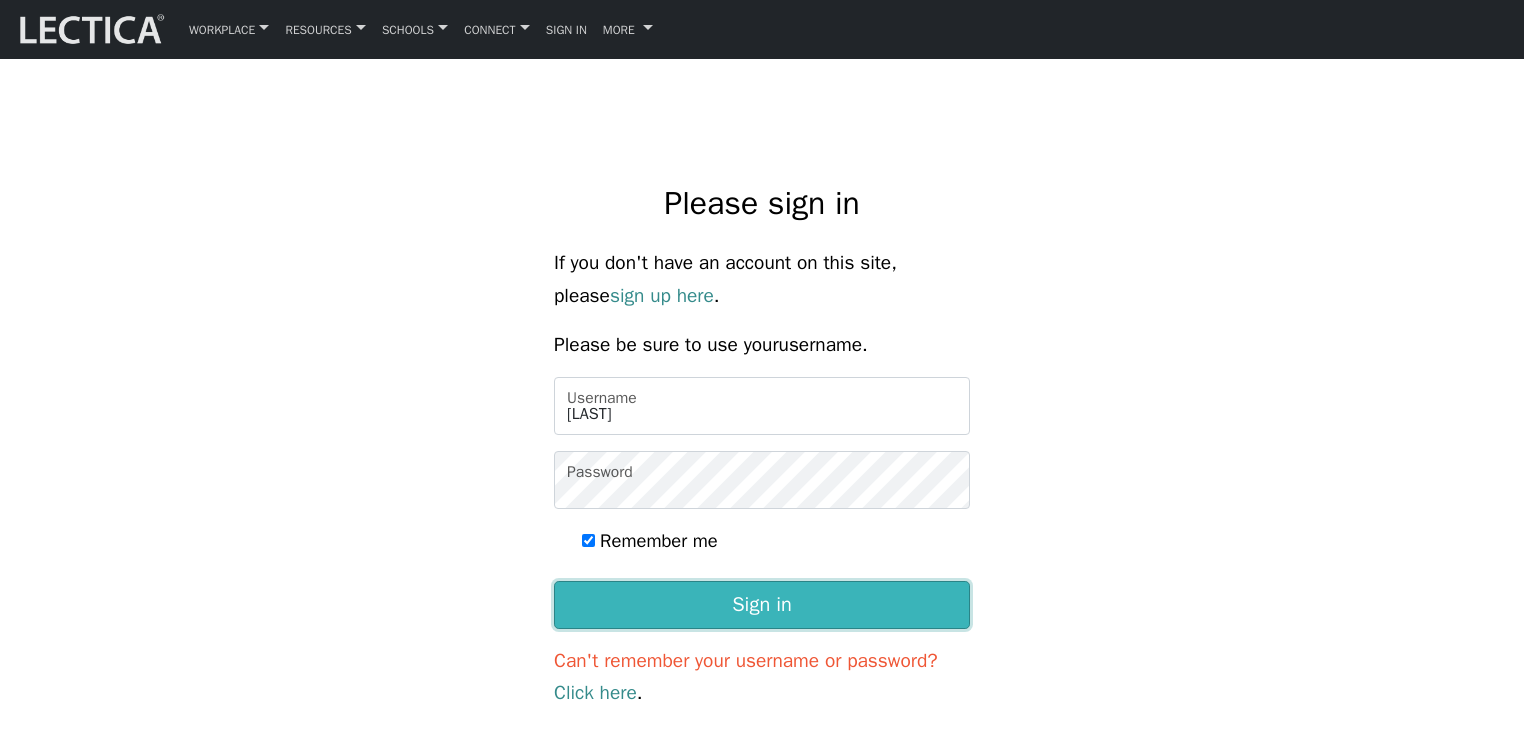 click on "Sign in" at bounding box center (762, 605) 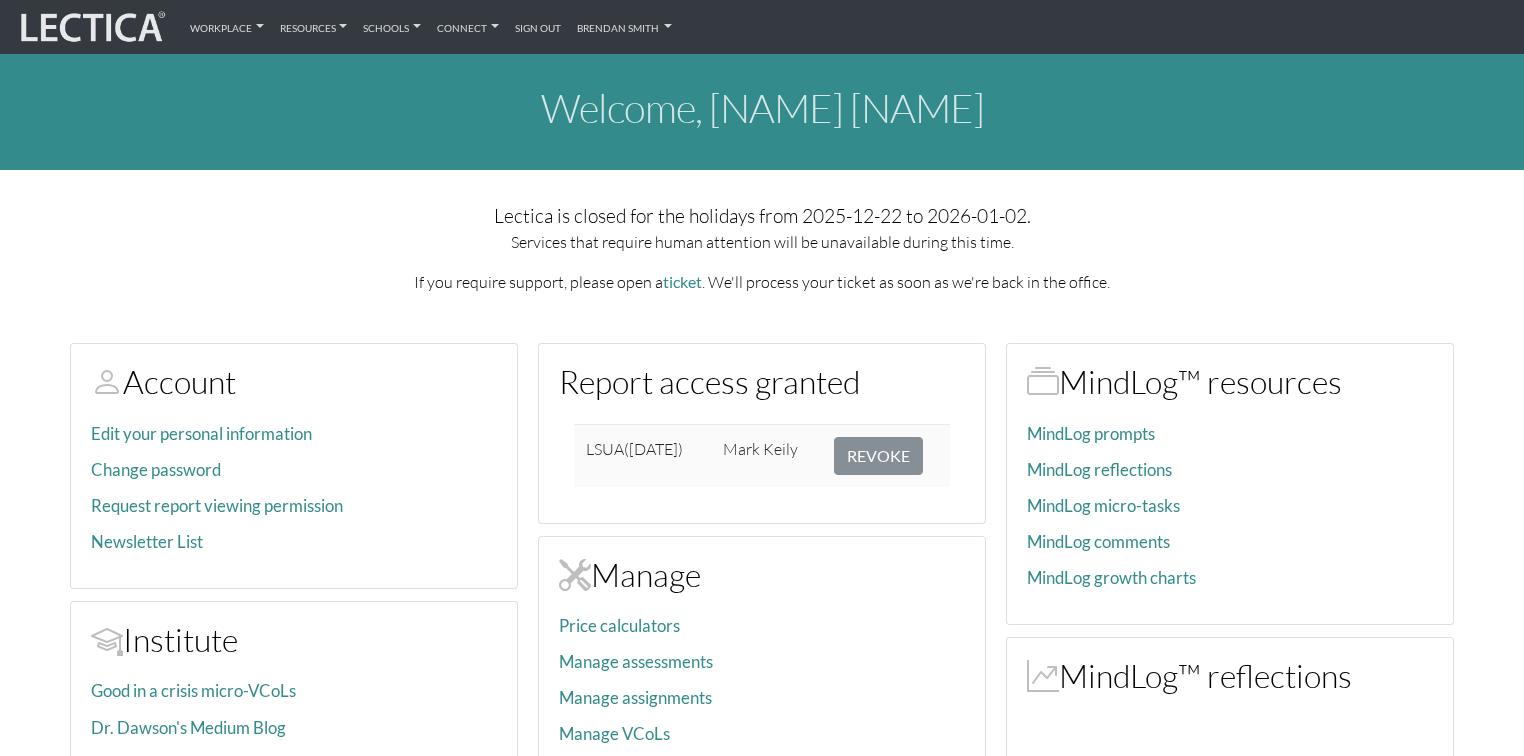 scroll, scrollTop: 0, scrollLeft: 0, axis: both 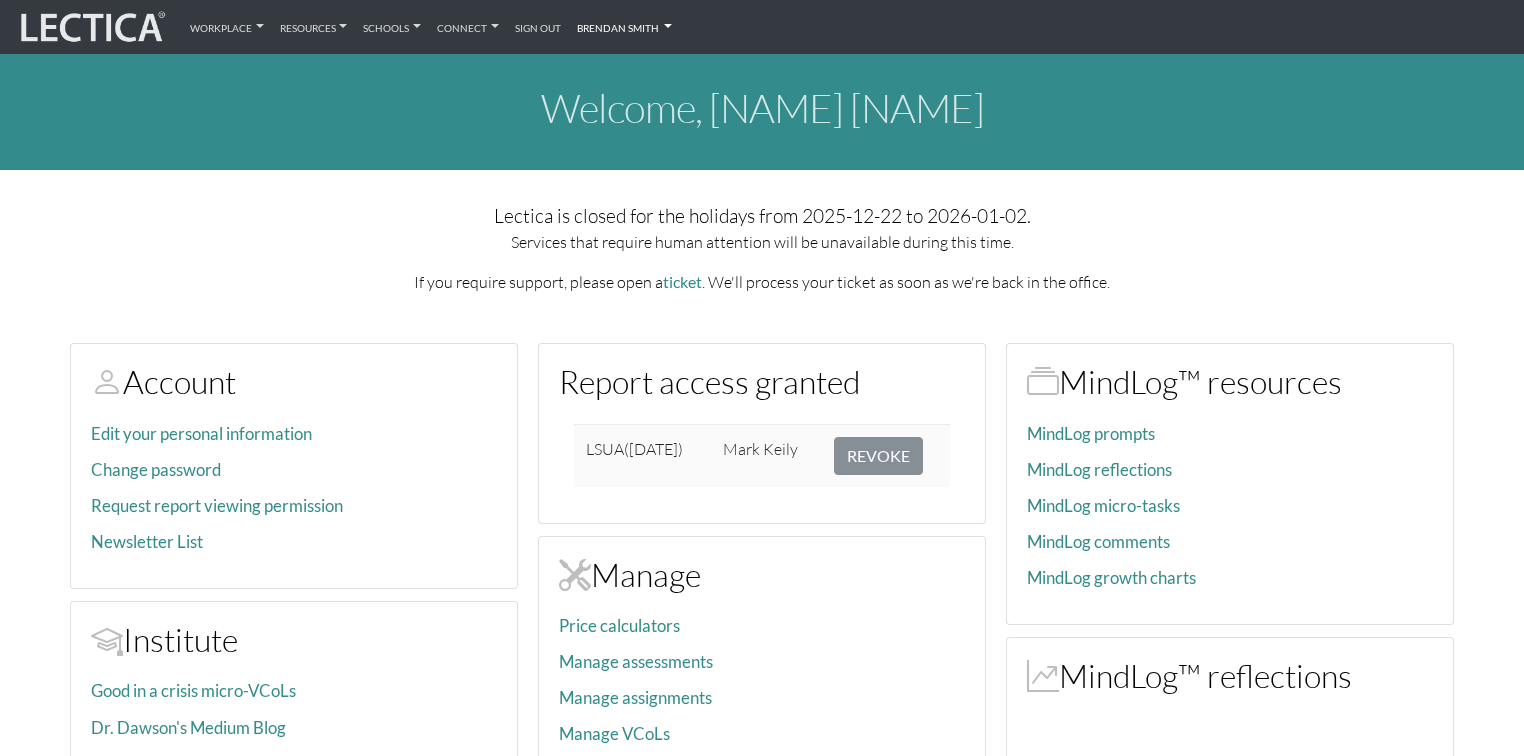 click on "Brendan Smith" at bounding box center [625, 27] 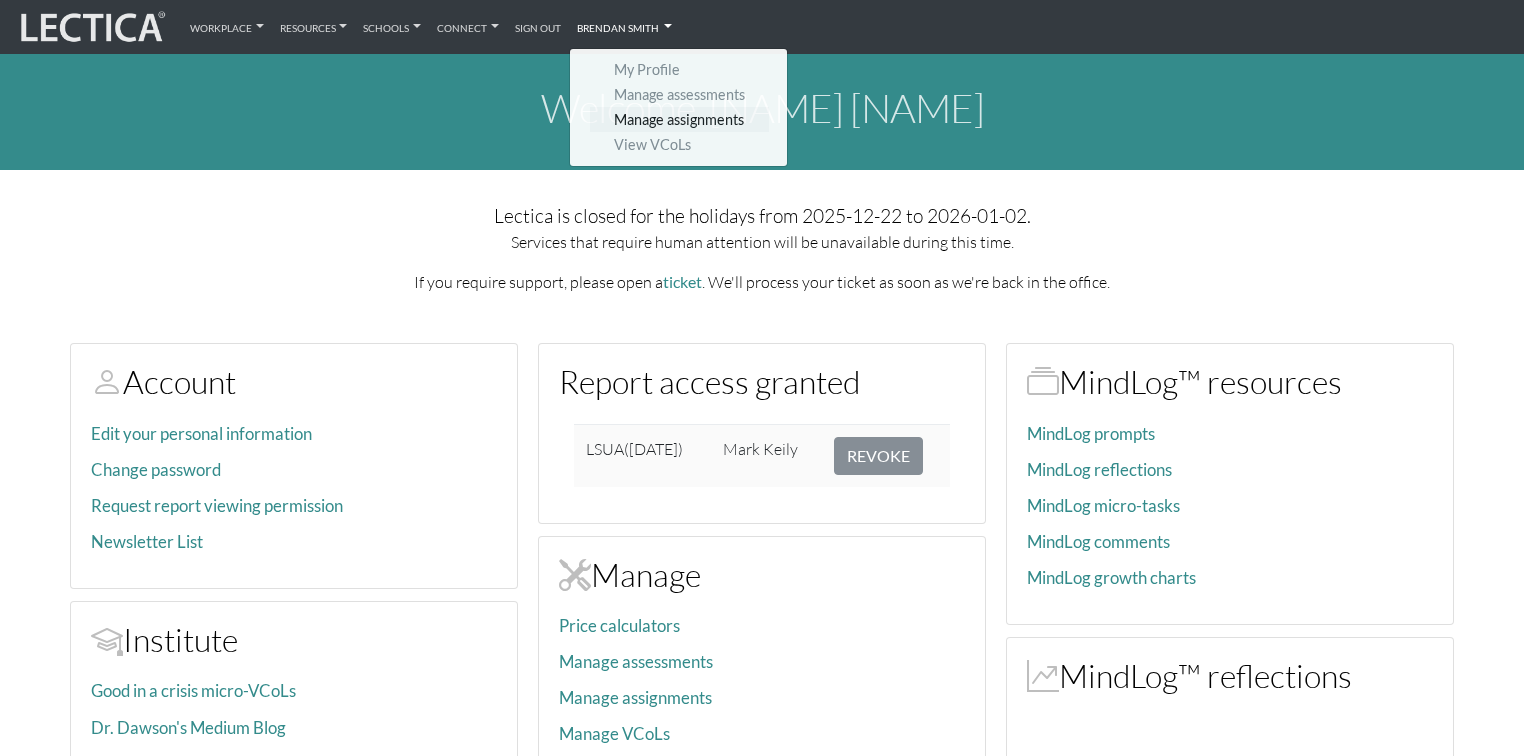 click on "Manage assignments" at bounding box center (679, 119) 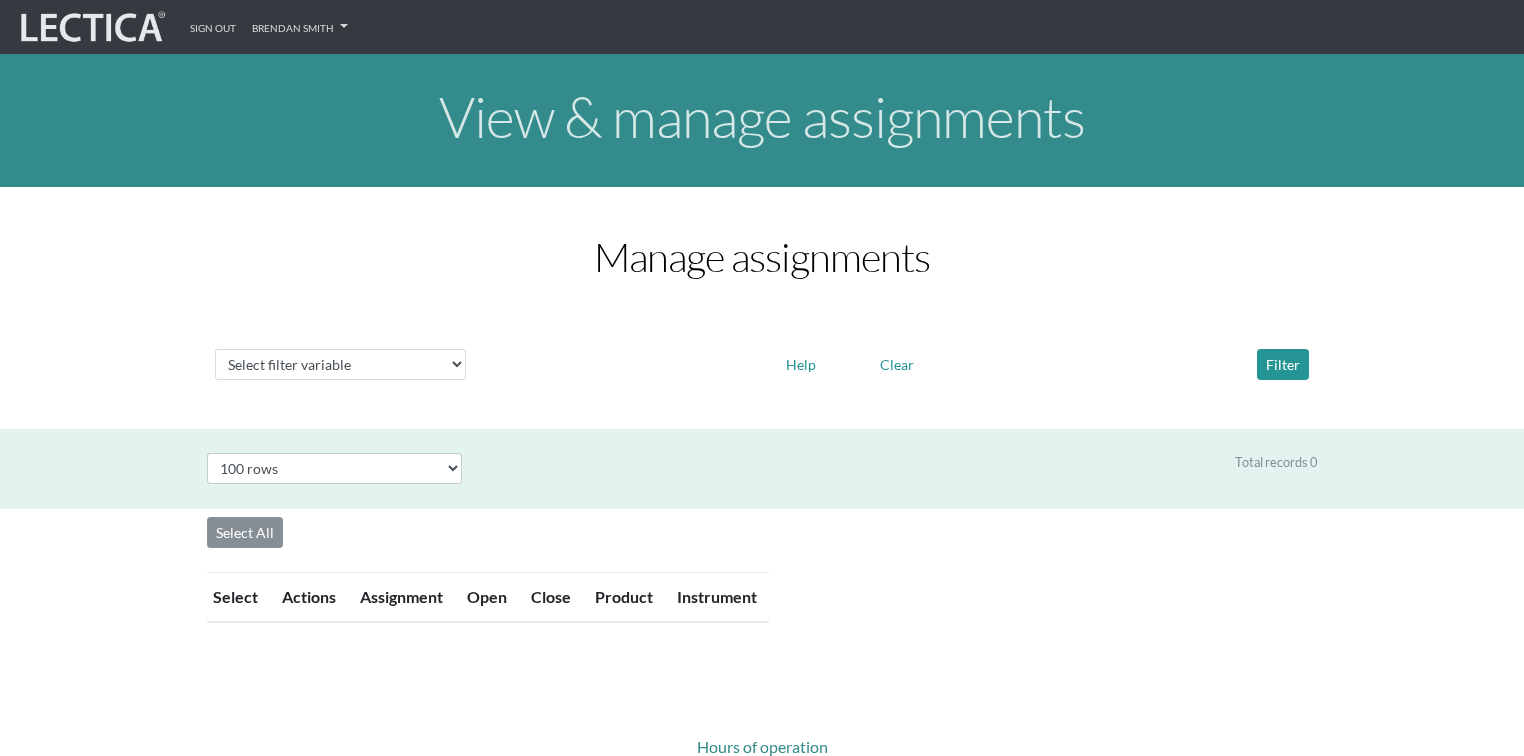 select on "100" 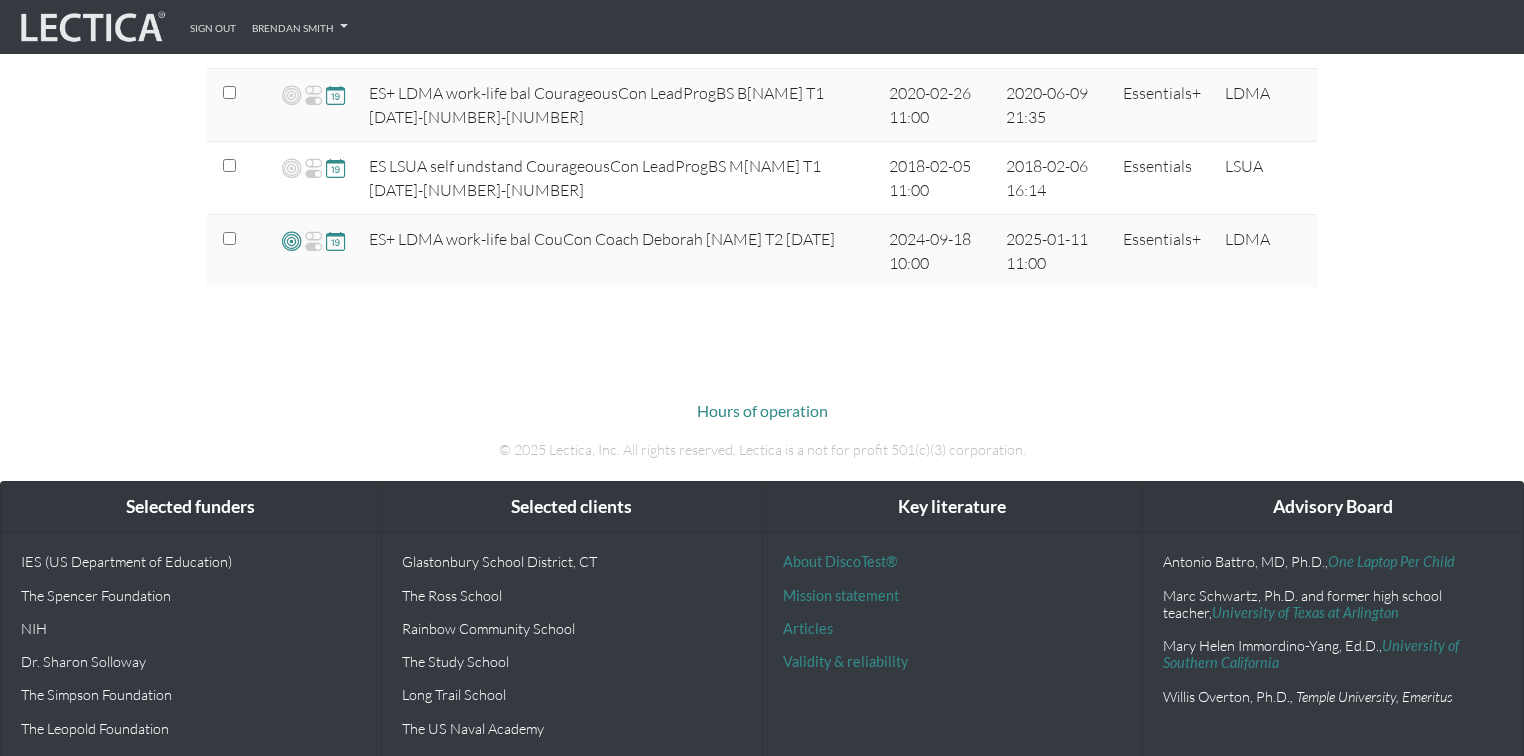 scroll, scrollTop: 2560, scrollLeft: 0, axis: vertical 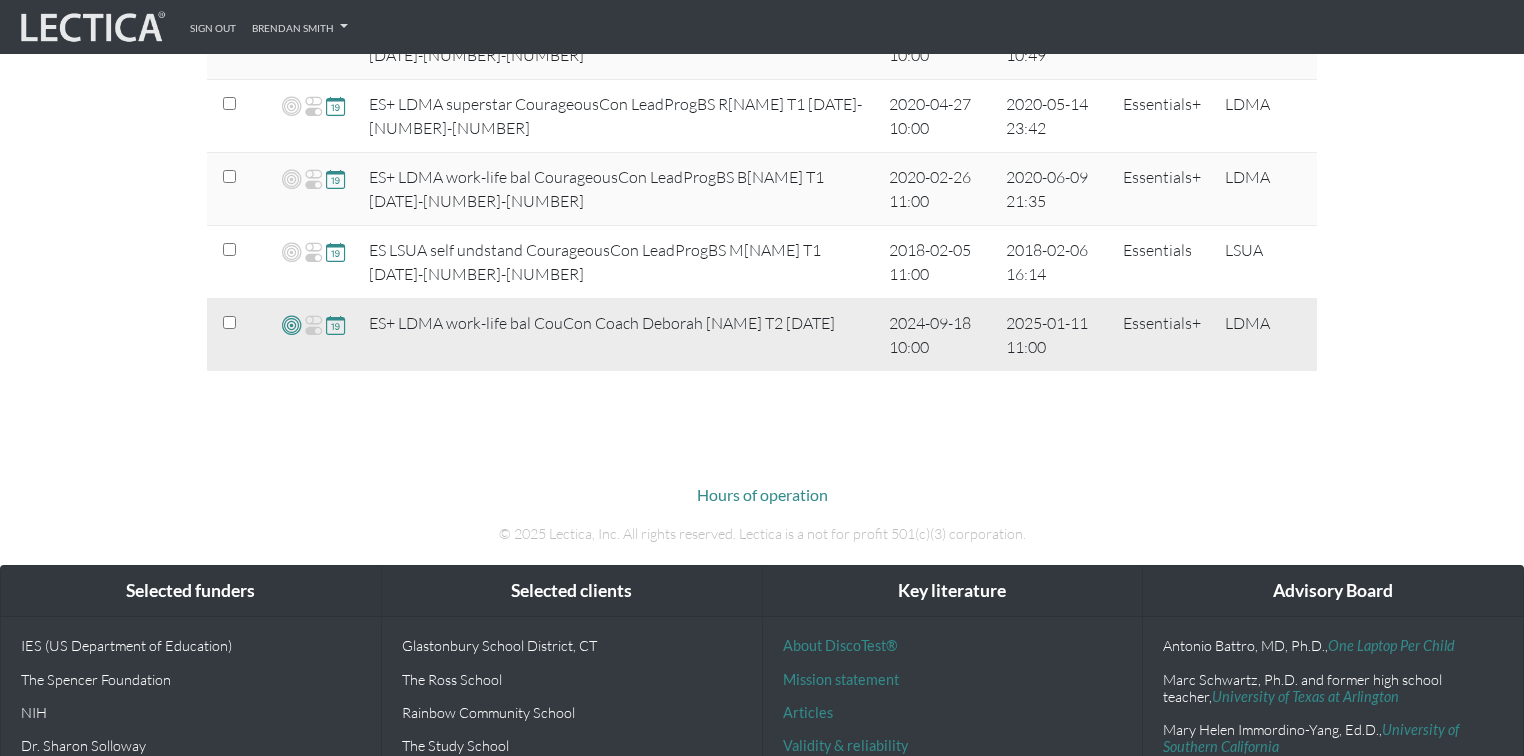 click at bounding box center (291, 324) 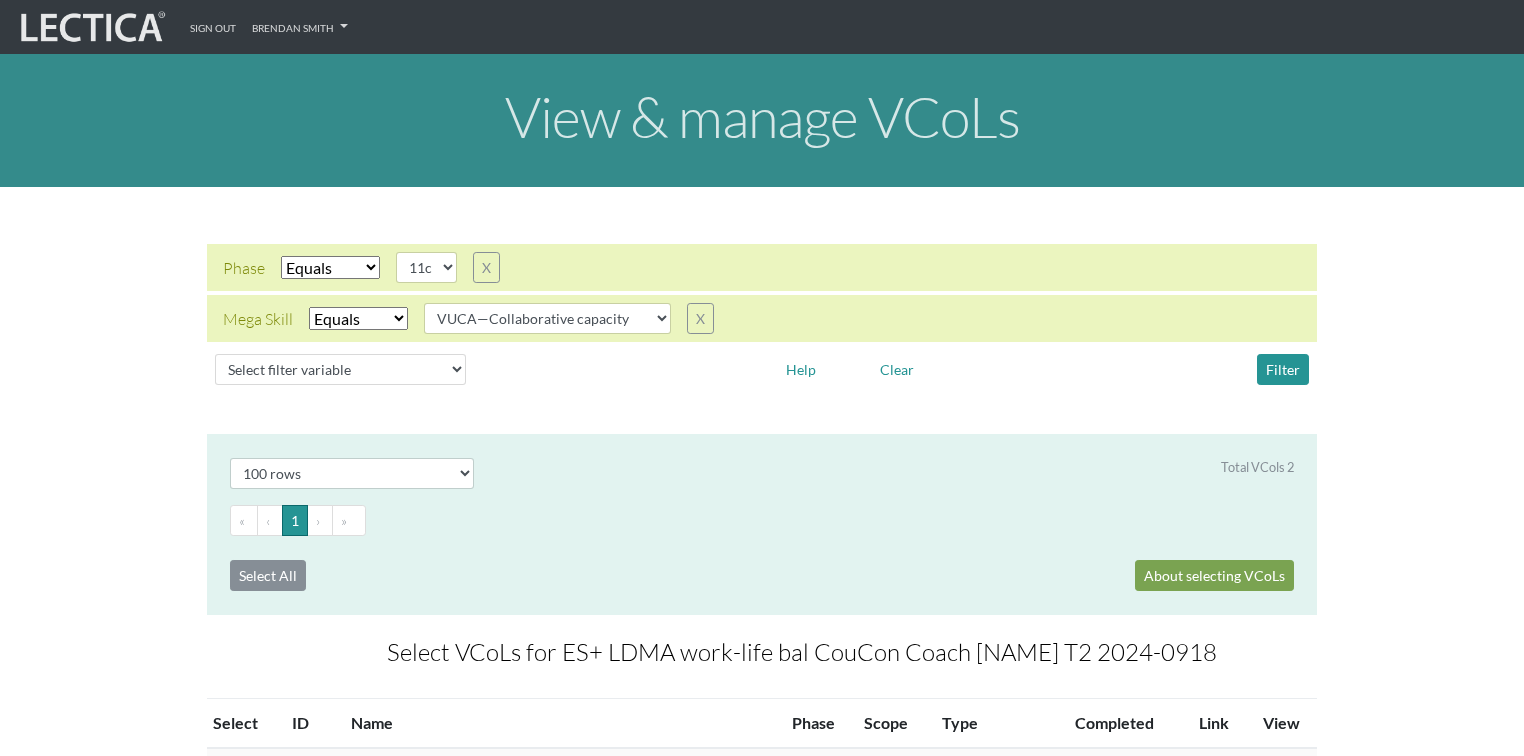 select on "100" 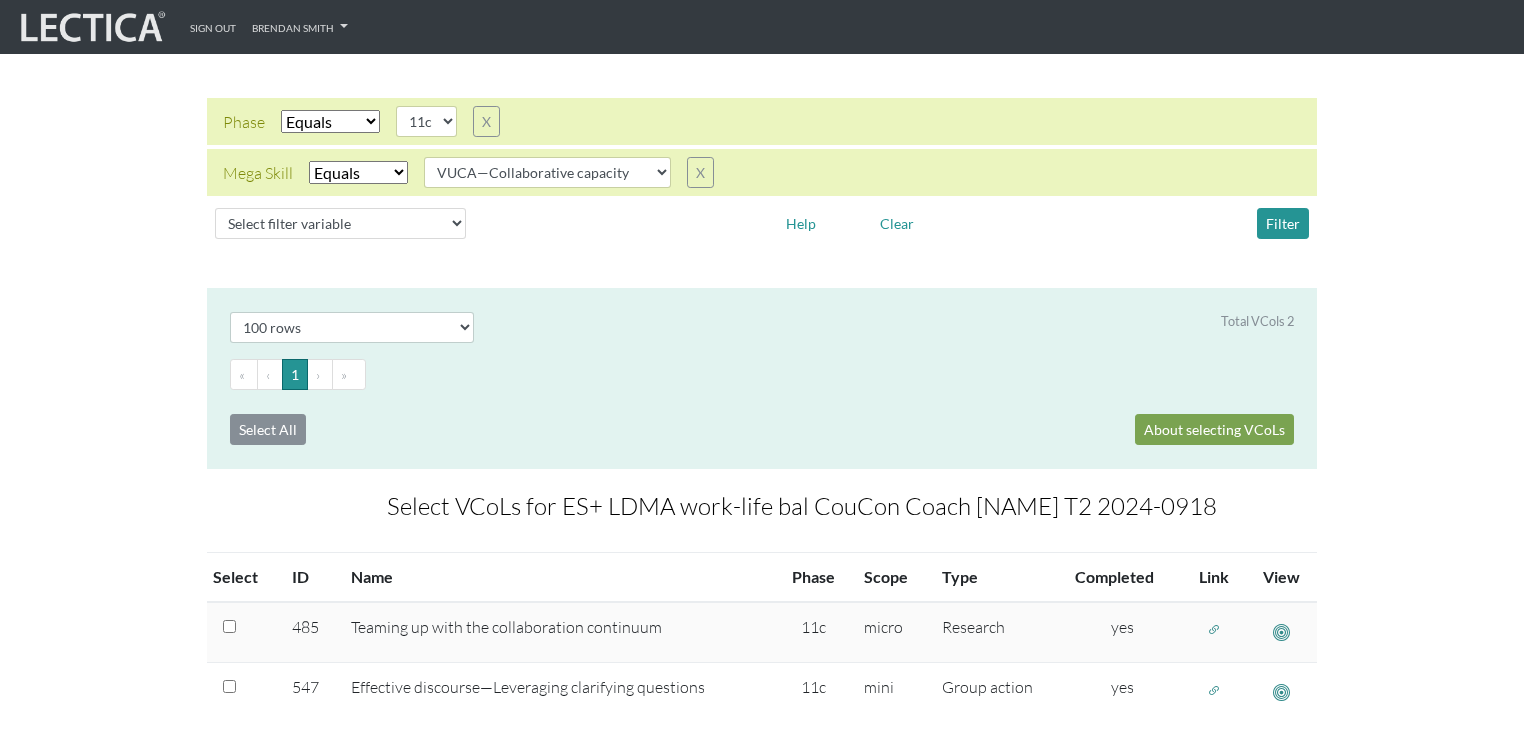 scroll, scrollTop: 160, scrollLeft: 0, axis: vertical 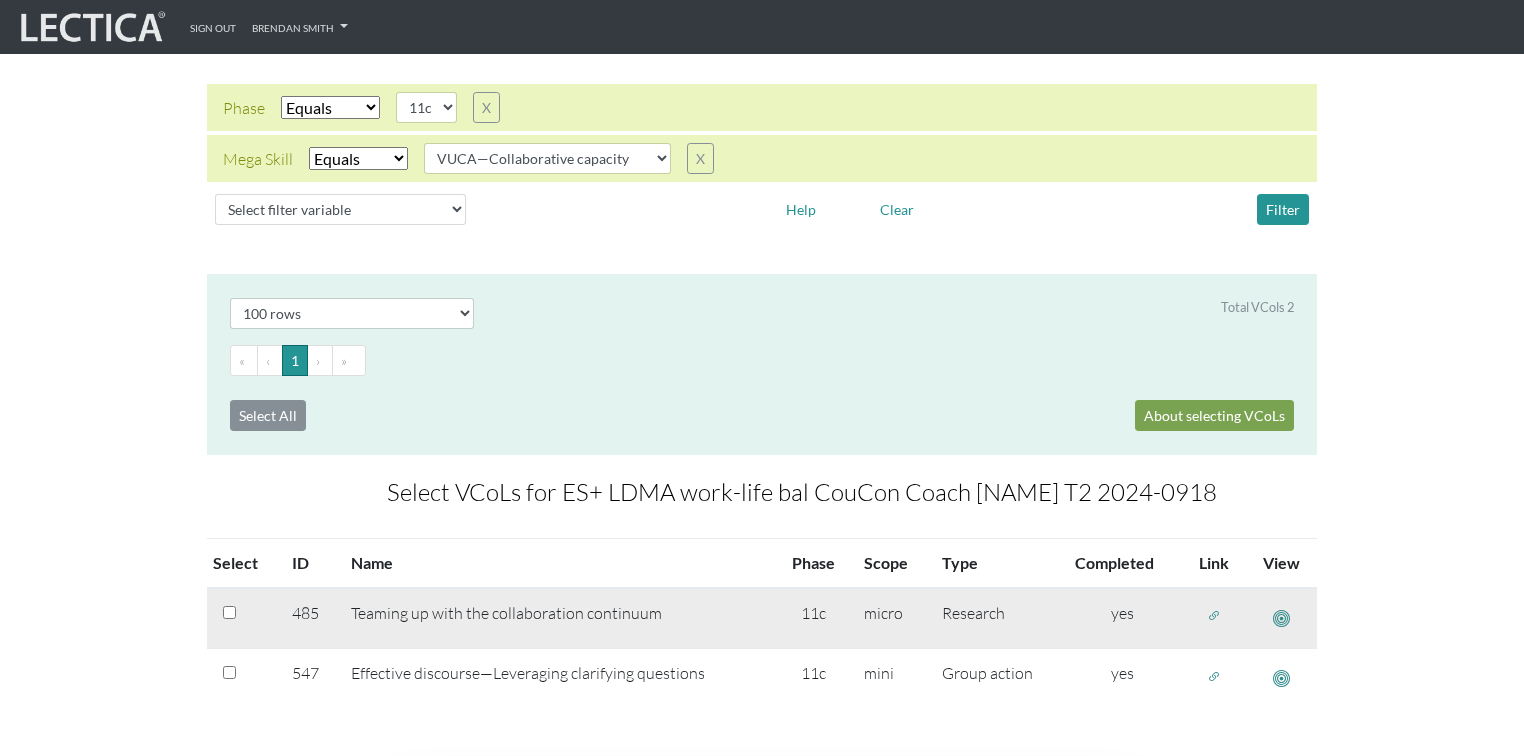 click at bounding box center (1214, 616) 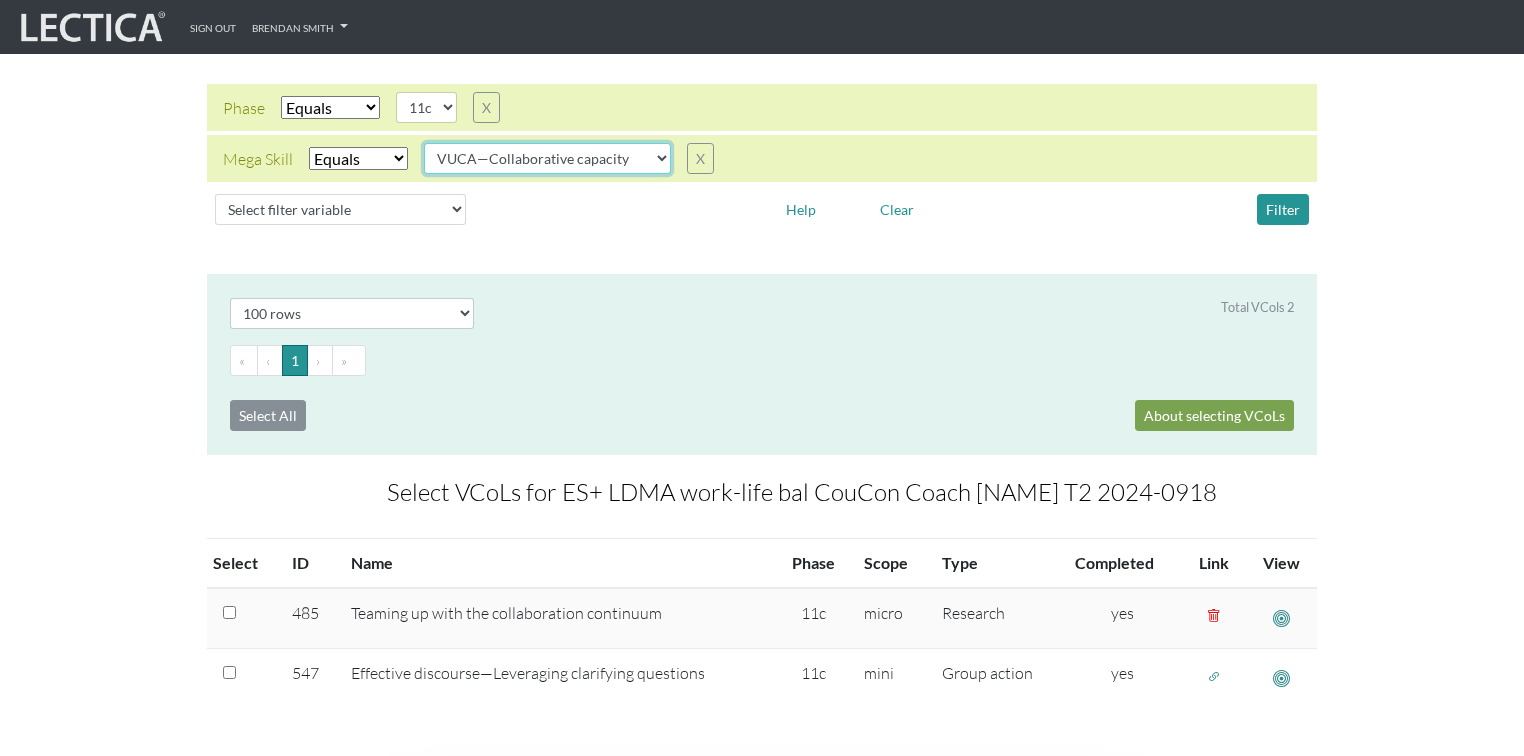 click on "VUCA—Collaborative capacity VUCA—Contextual thinking VUCA—Decision-making process VUCA—Perspective coordination" at bounding box center [547, 158] 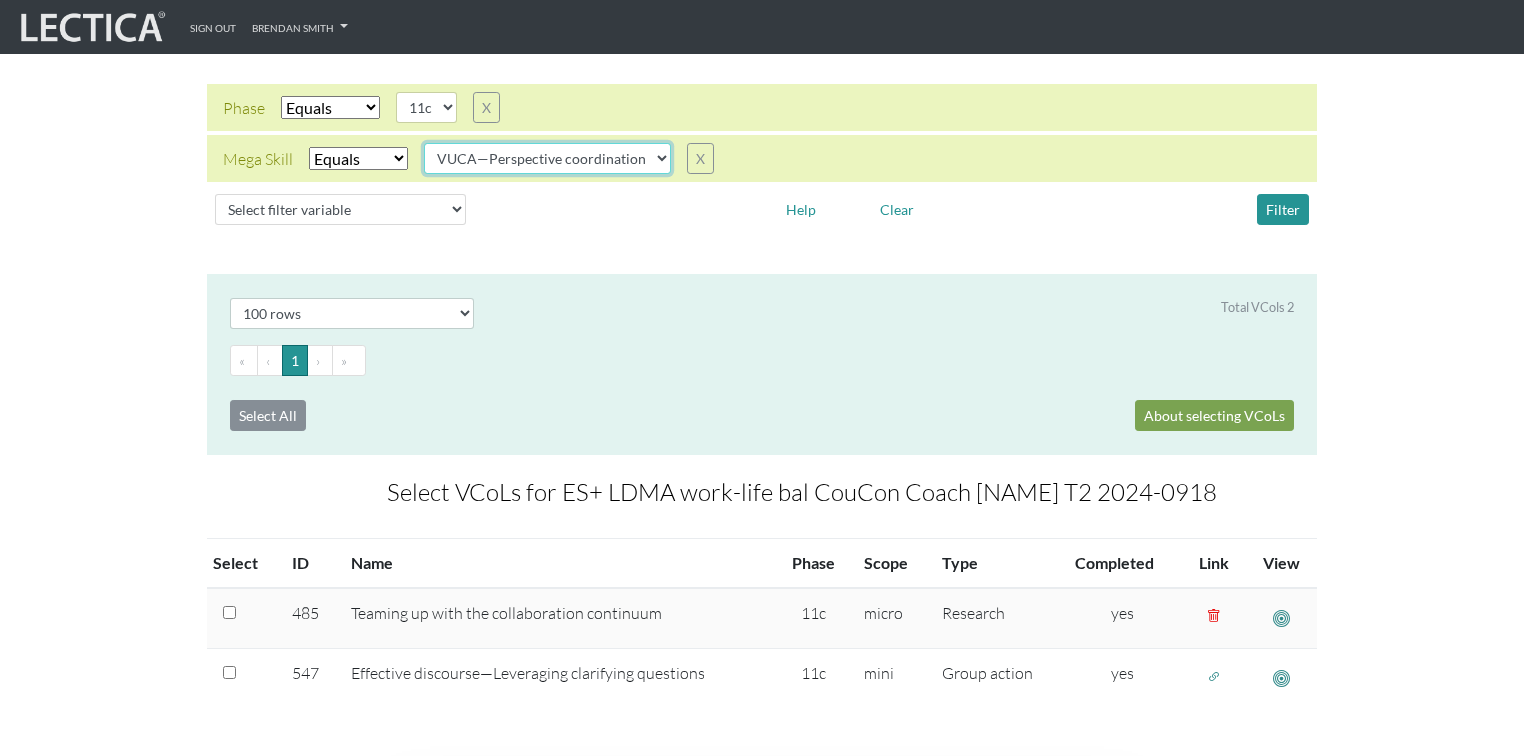 click on "VUCA—Collaborative capacity VUCA—Contextual thinking VUCA—Decision-making process VUCA—Perspective coordination" at bounding box center (547, 158) 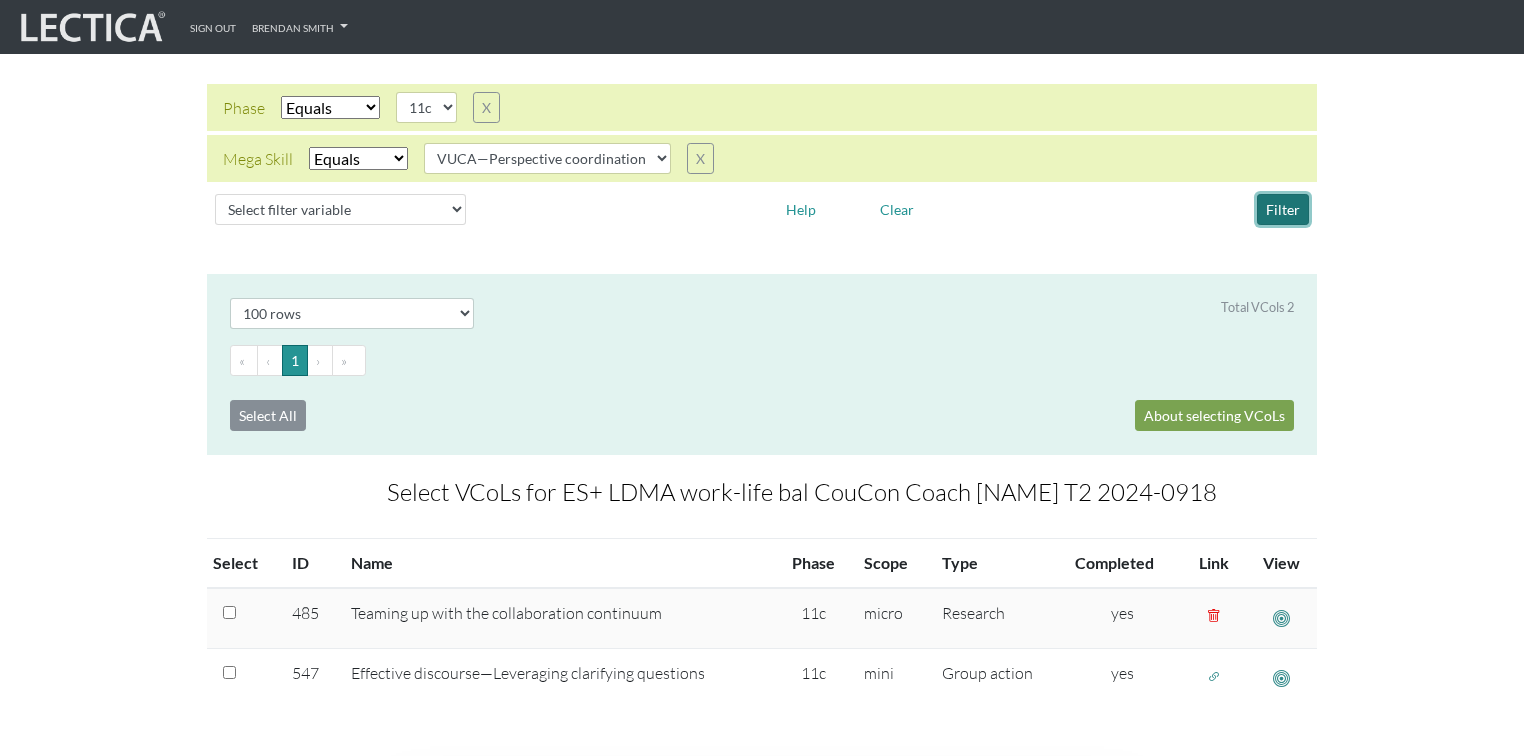 click on "Filter" at bounding box center [1283, 209] 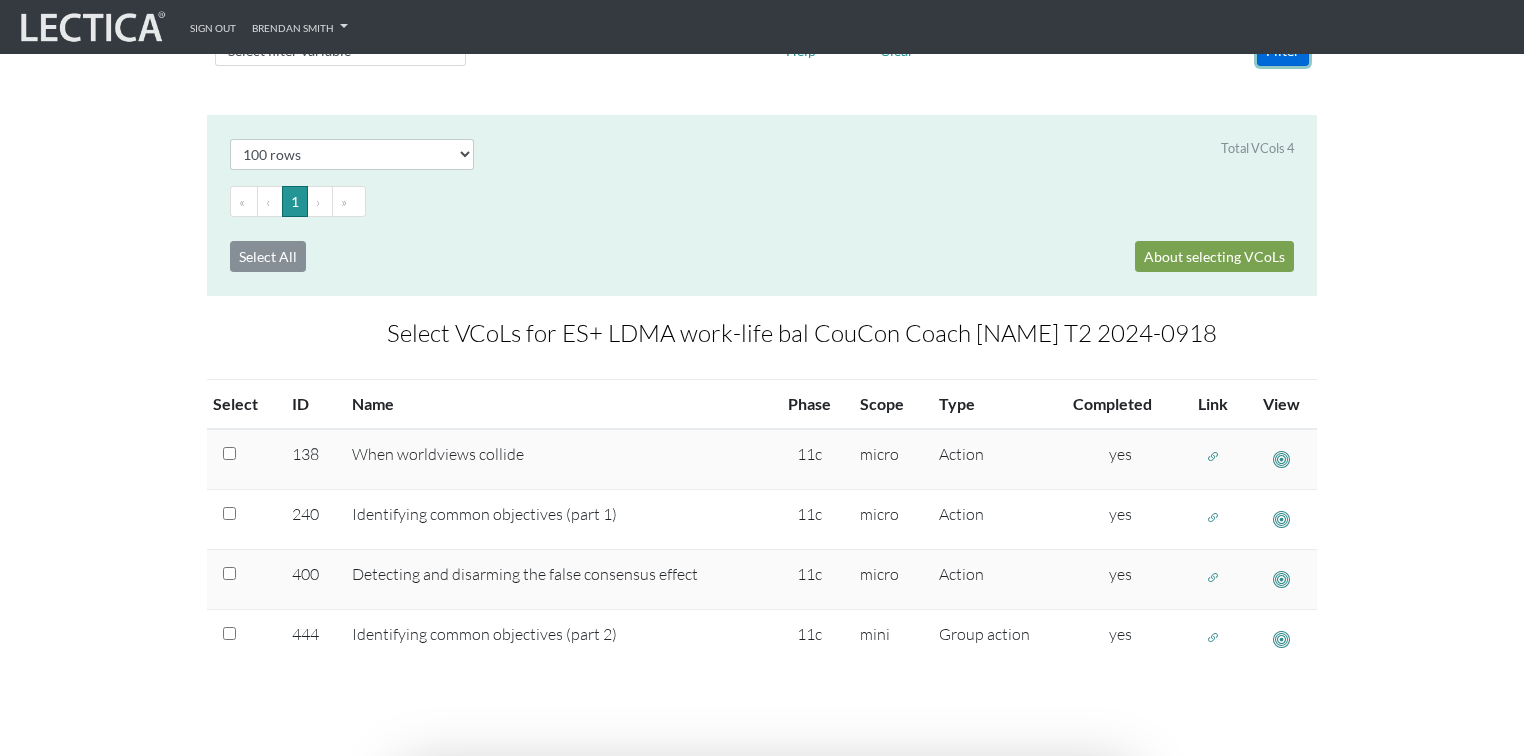 scroll, scrollTop: 320, scrollLeft: 0, axis: vertical 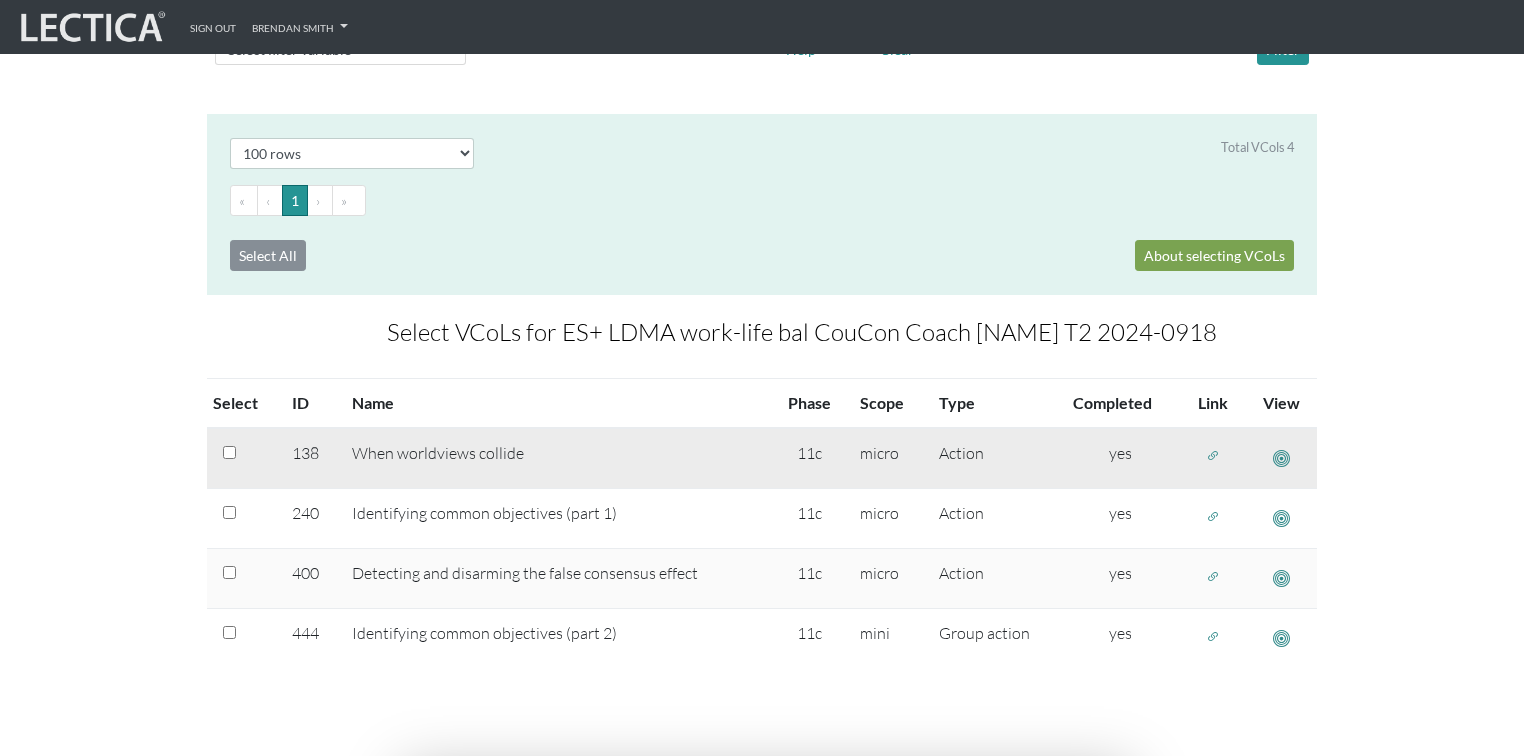 click at bounding box center (1213, 456) 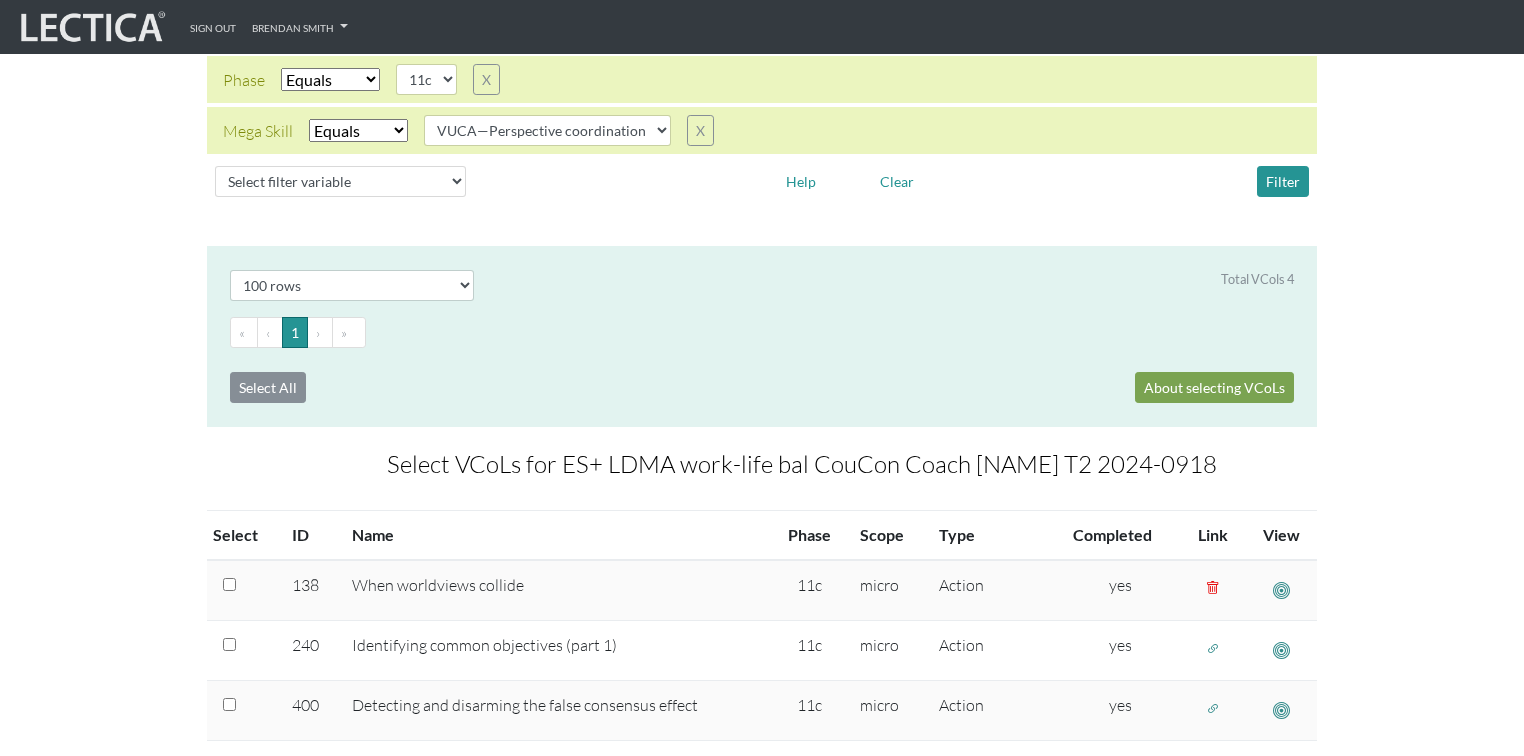 scroll, scrollTop: 0, scrollLeft: 0, axis: both 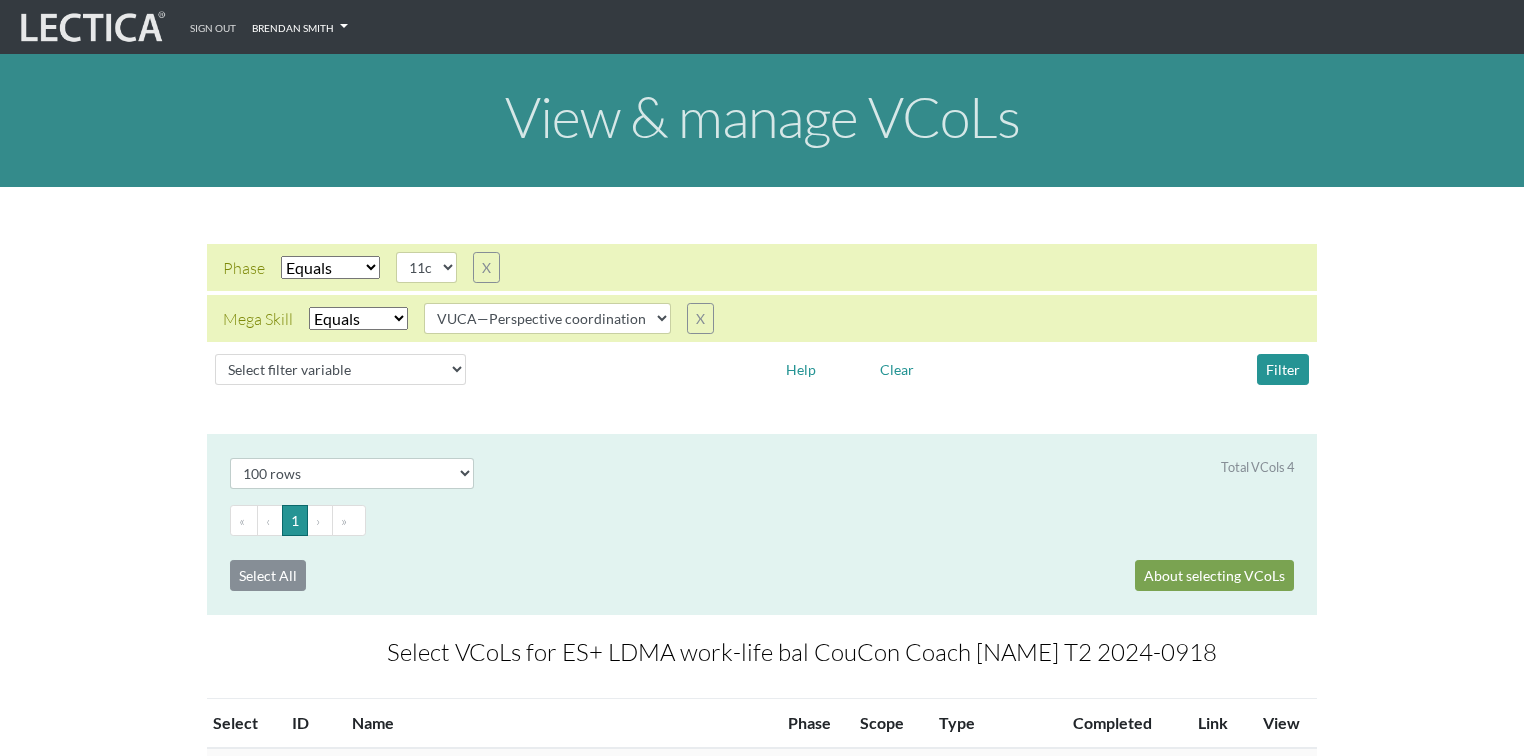 click on "Brendan Smith" at bounding box center (300, 27) 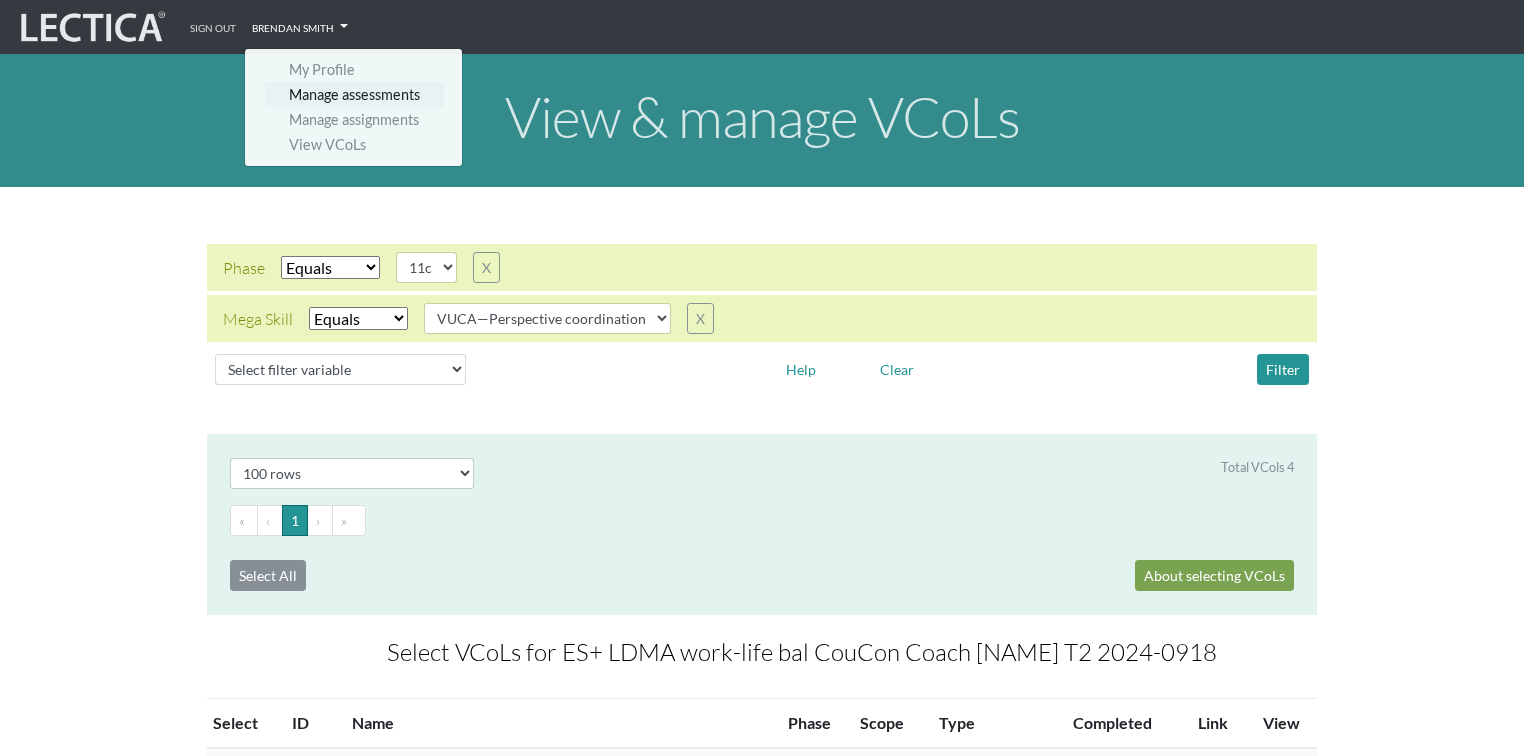 click on "Manage assessments" at bounding box center (354, 94) 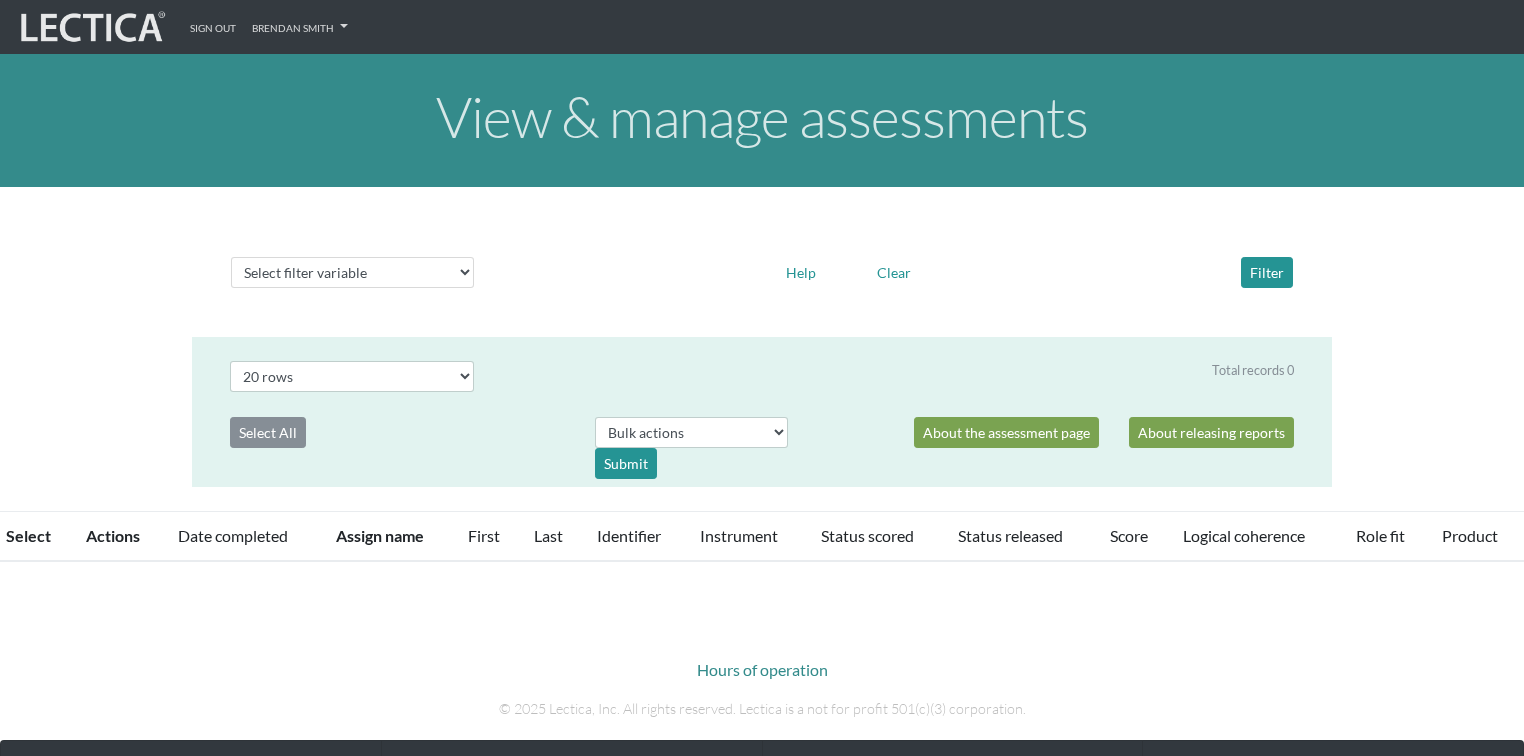 select on "20" 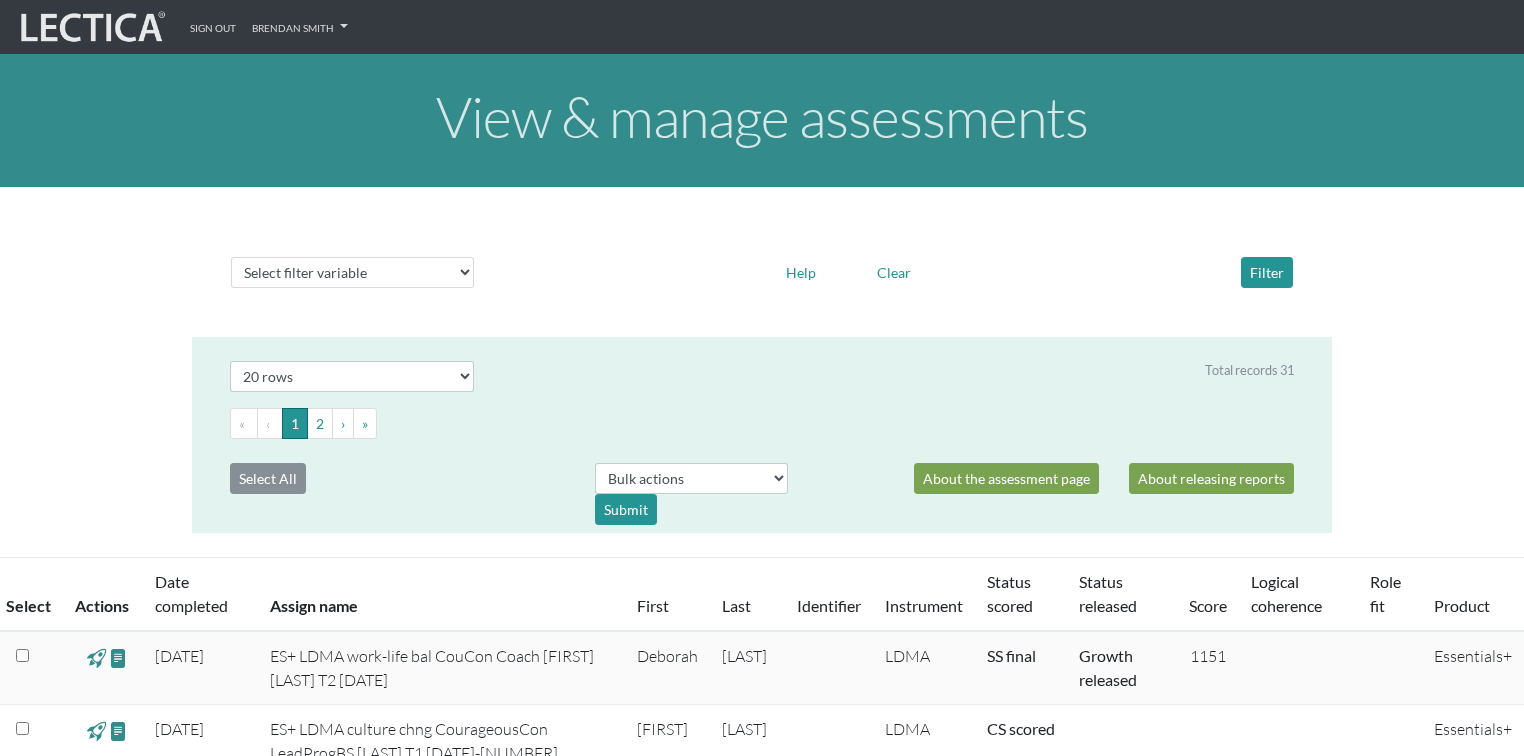 scroll, scrollTop: 80, scrollLeft: 0, axis: vertical 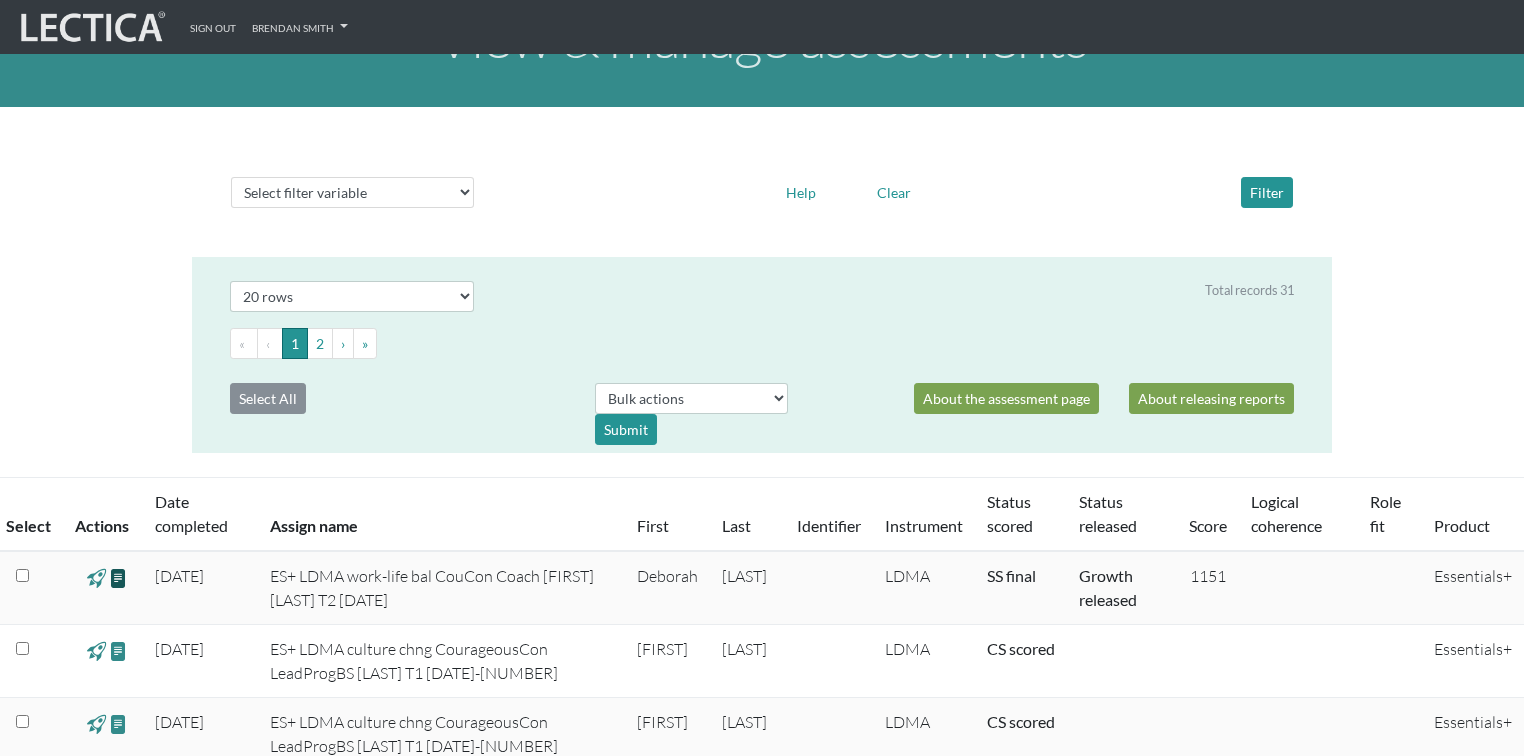 click at bounding box center [118, 577] 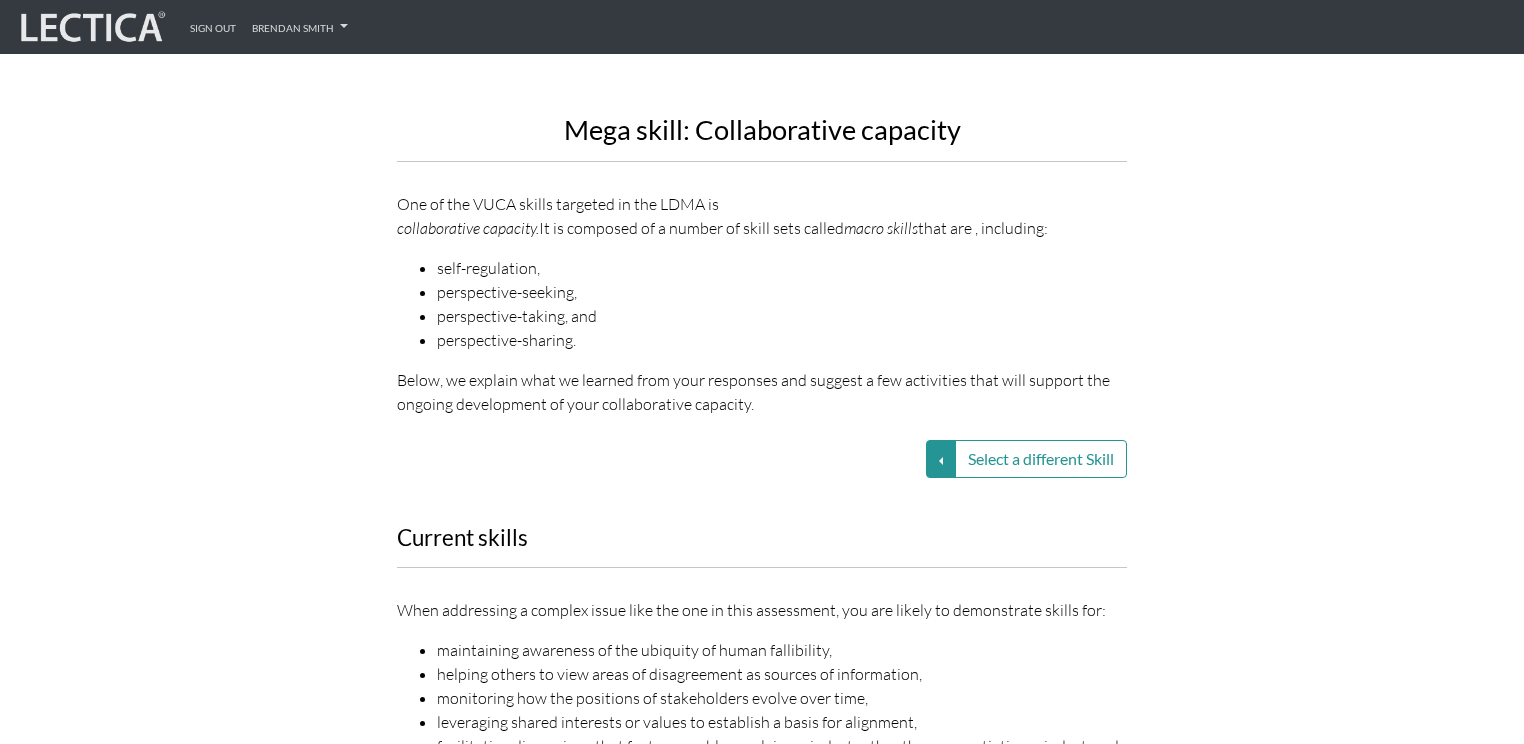 scroll, scrollTop: 2480, scrollLeft: 0, axis: vertical 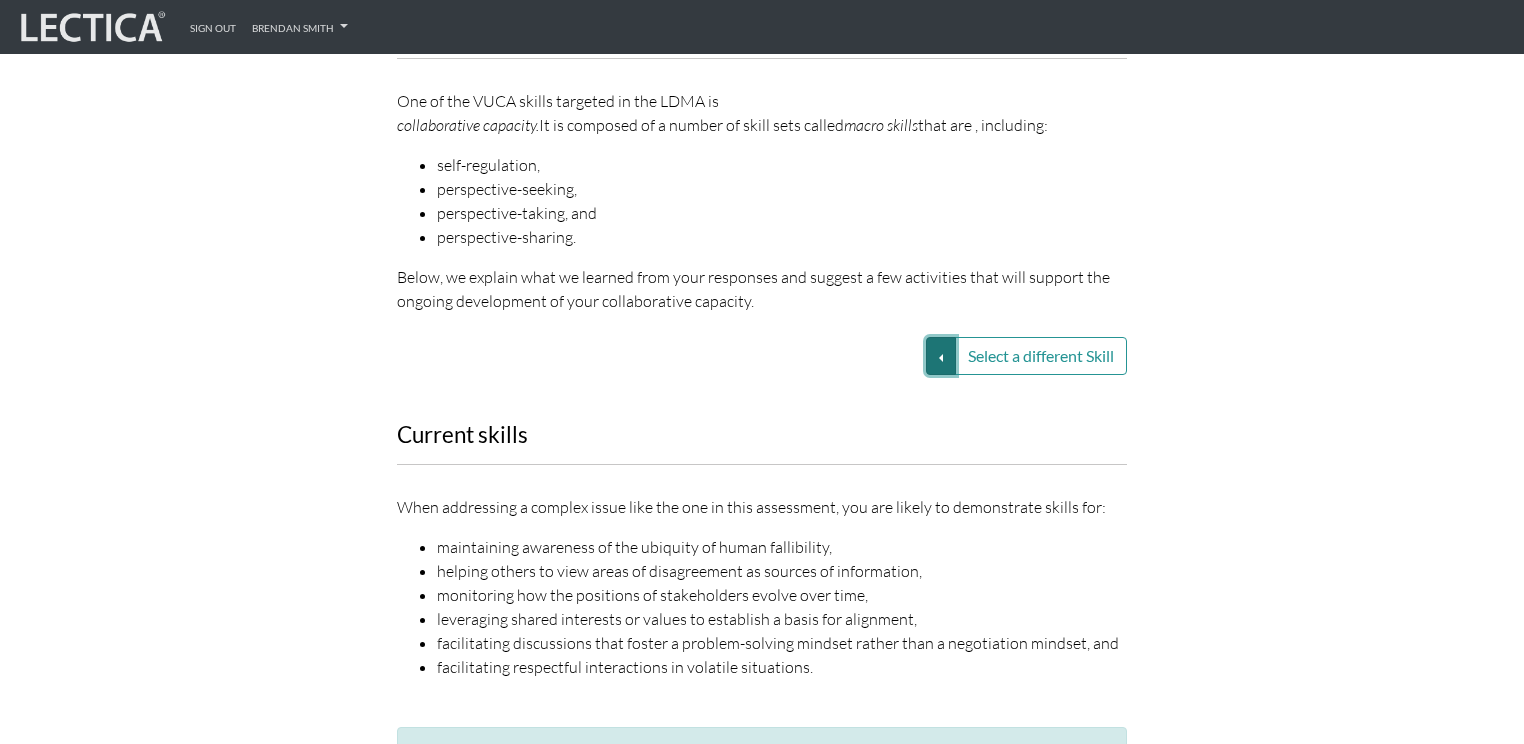 click on "Select a different Skill" at bounding box center [941, 356] 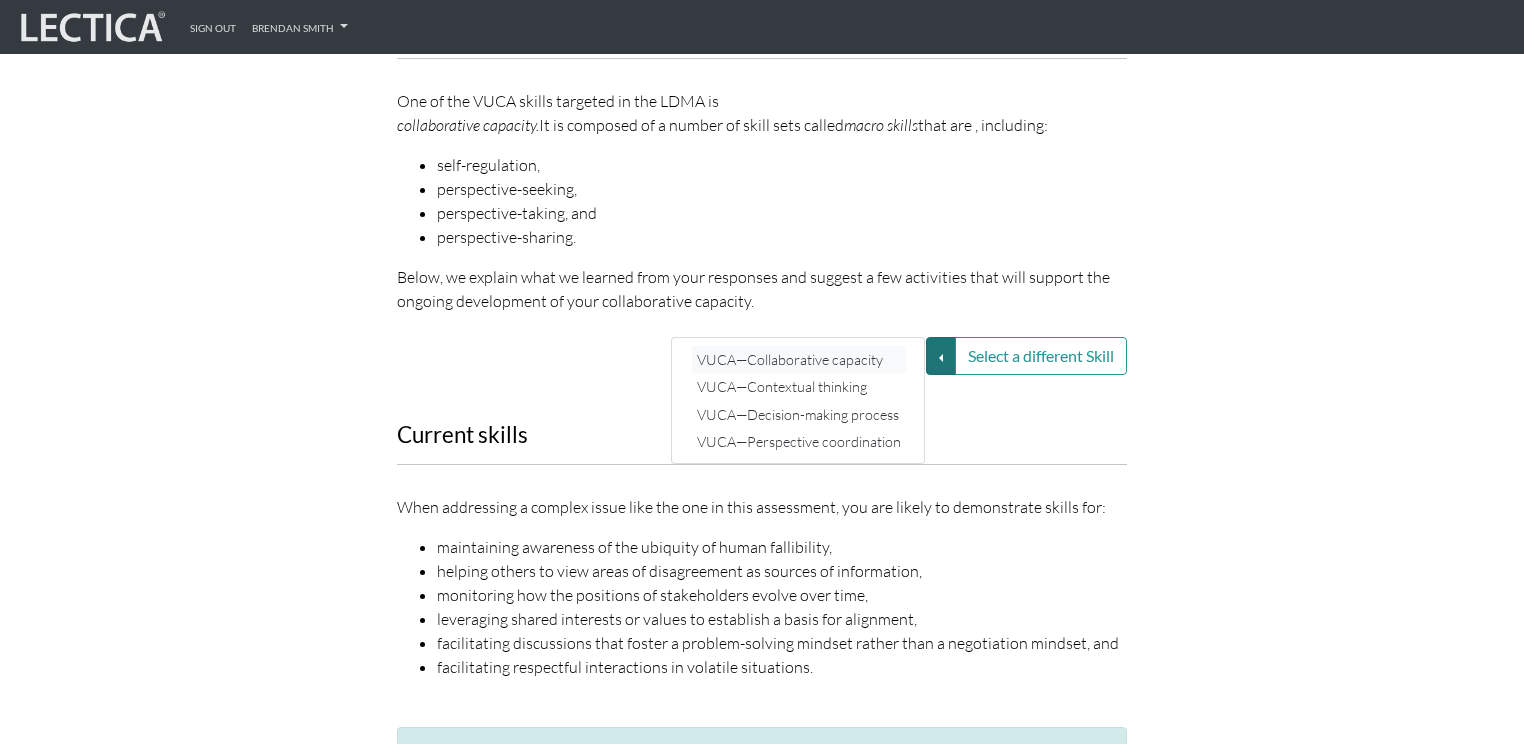 click on "VUCA—Collaborative capacity" at bounding box center (799, 359) 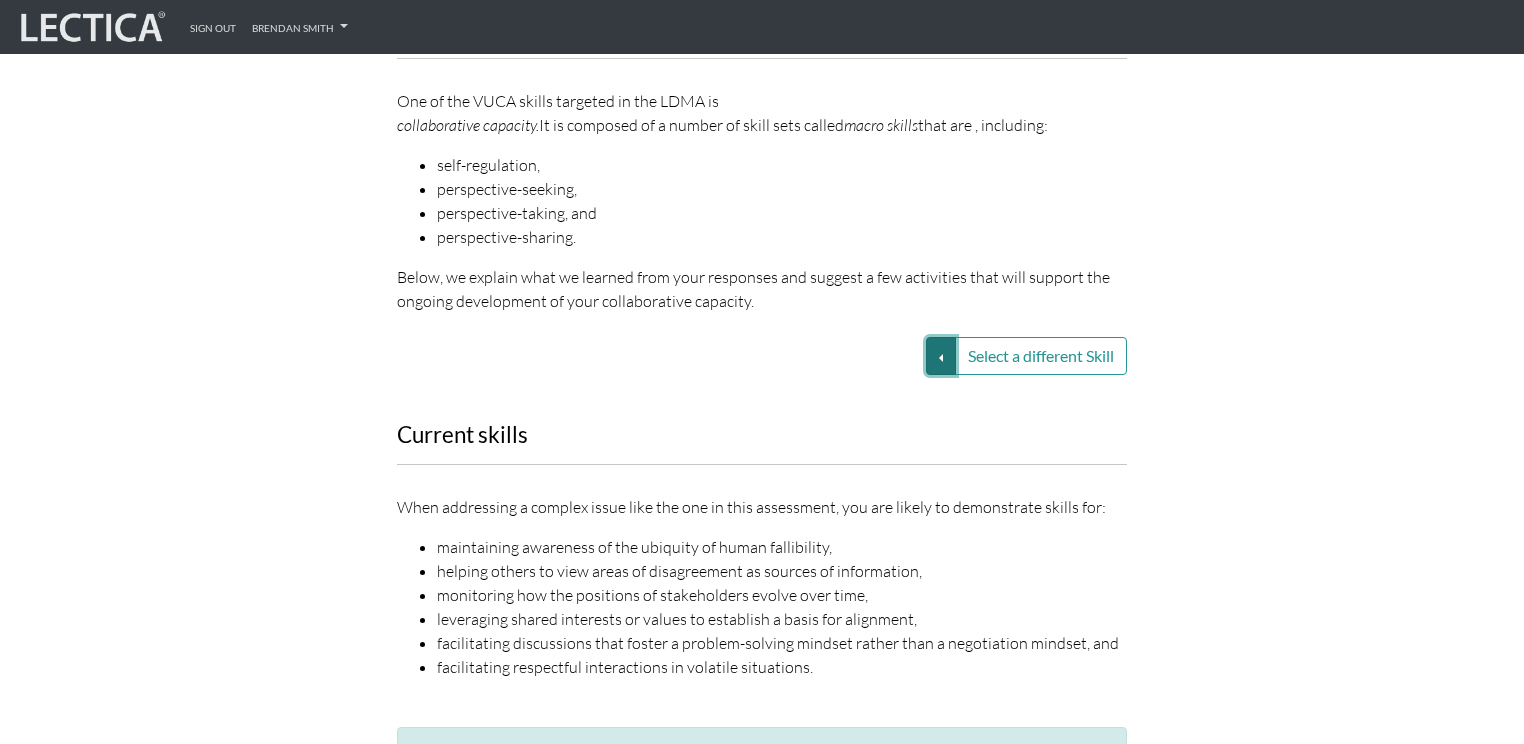 click on "Select a different Skill" at bounding box center [941, 356] 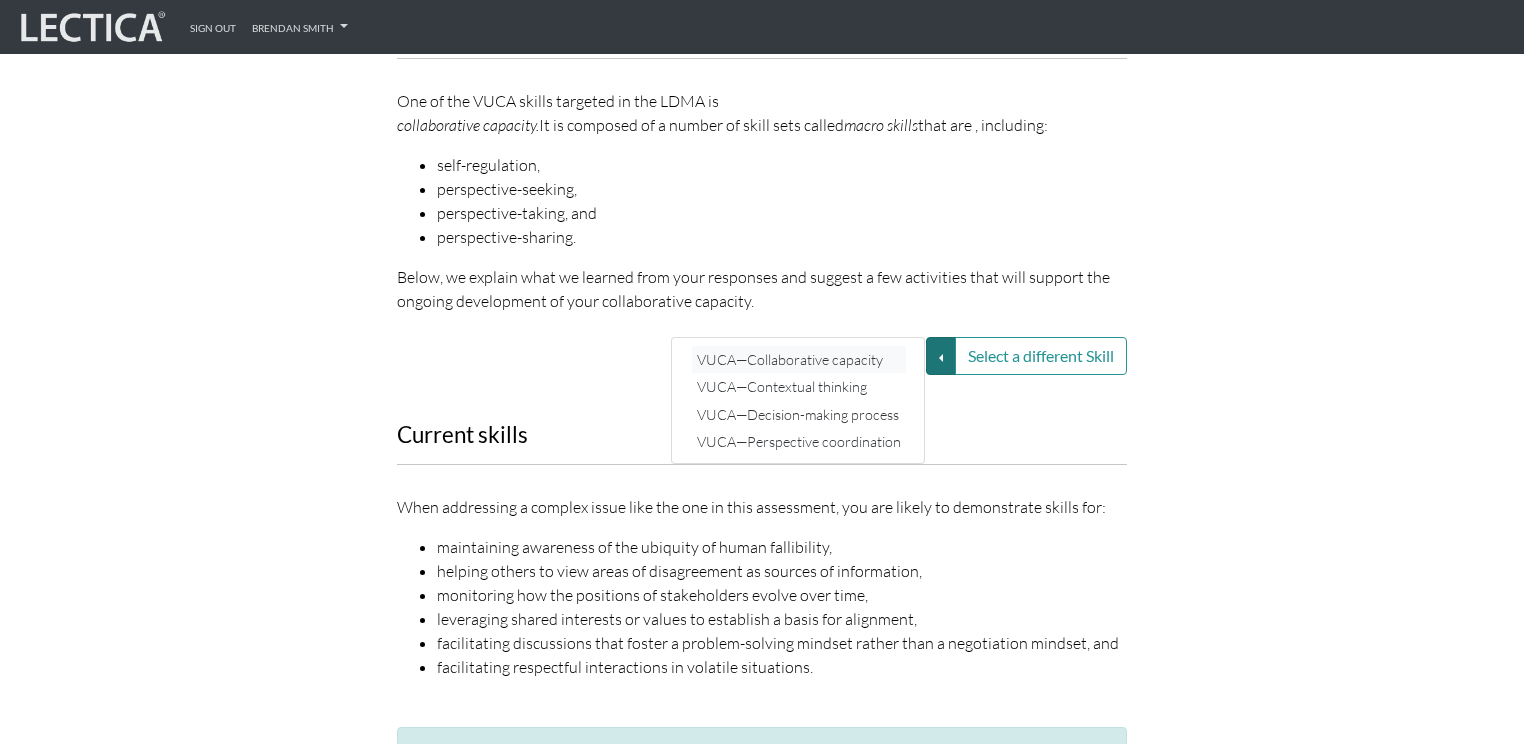 click on "VUCA—Collaborative capacity" at bounding box center [799, 359] 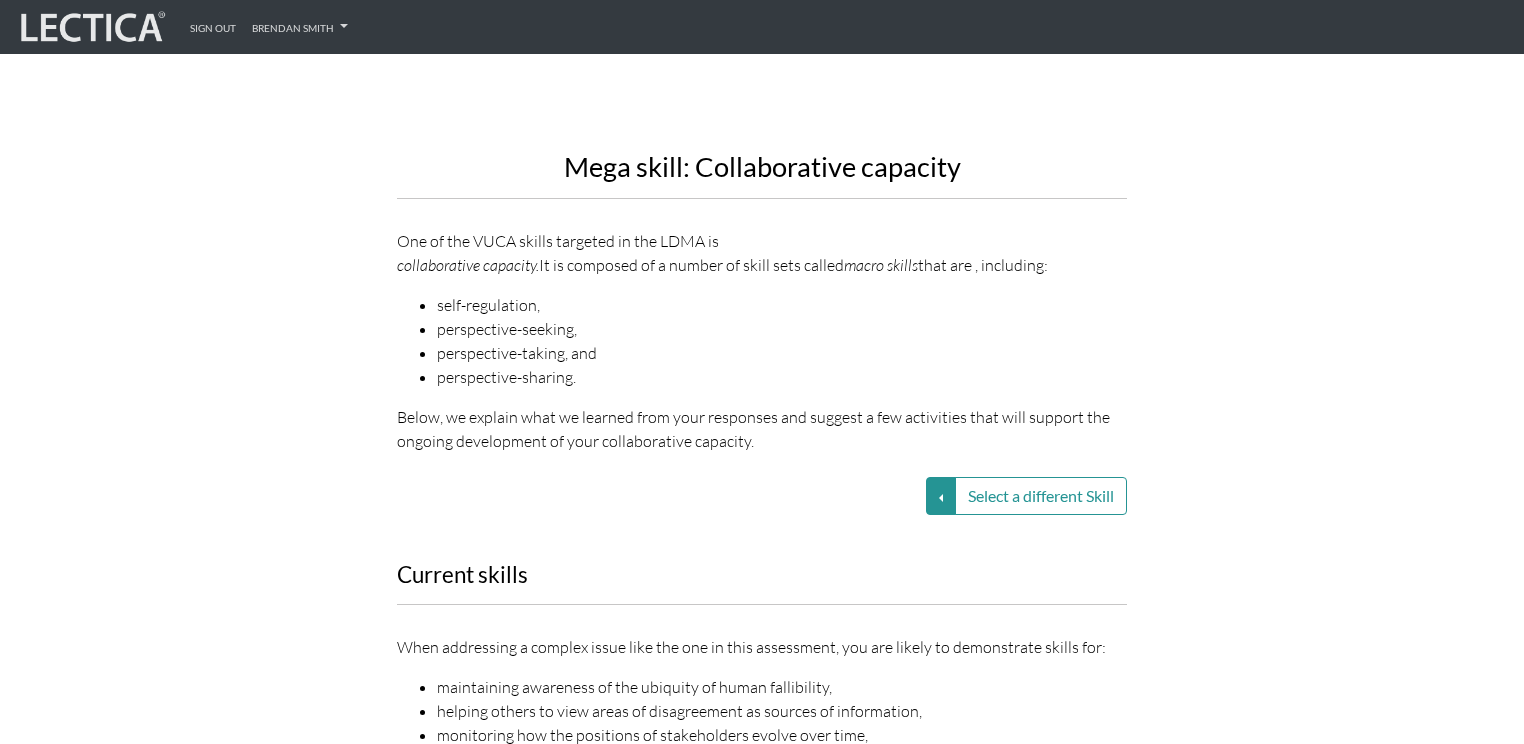 scroll, scrollTop: 2400, scrollLeft: 0, axis: vertical 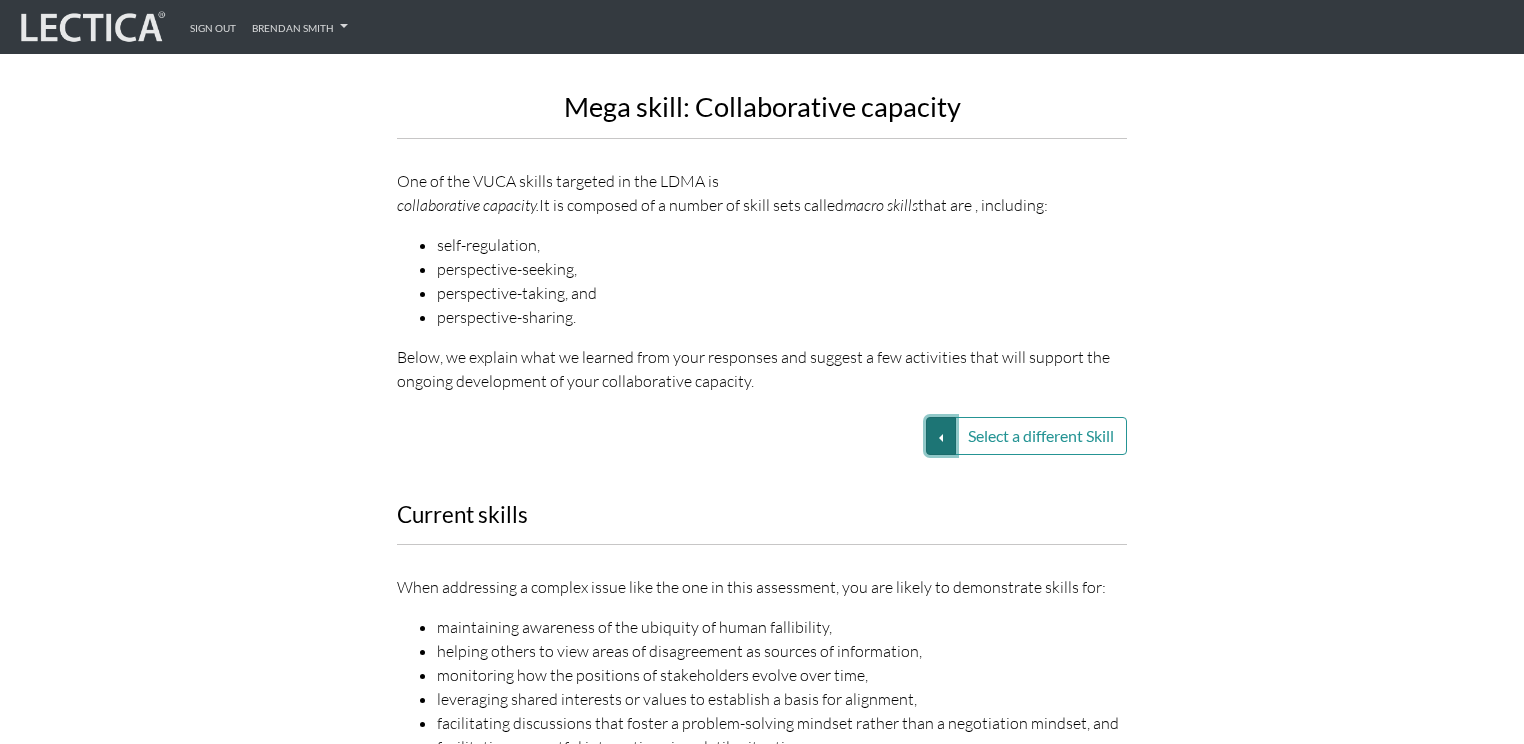 click on "Select a different Skill" at bounding box center (941, 436) 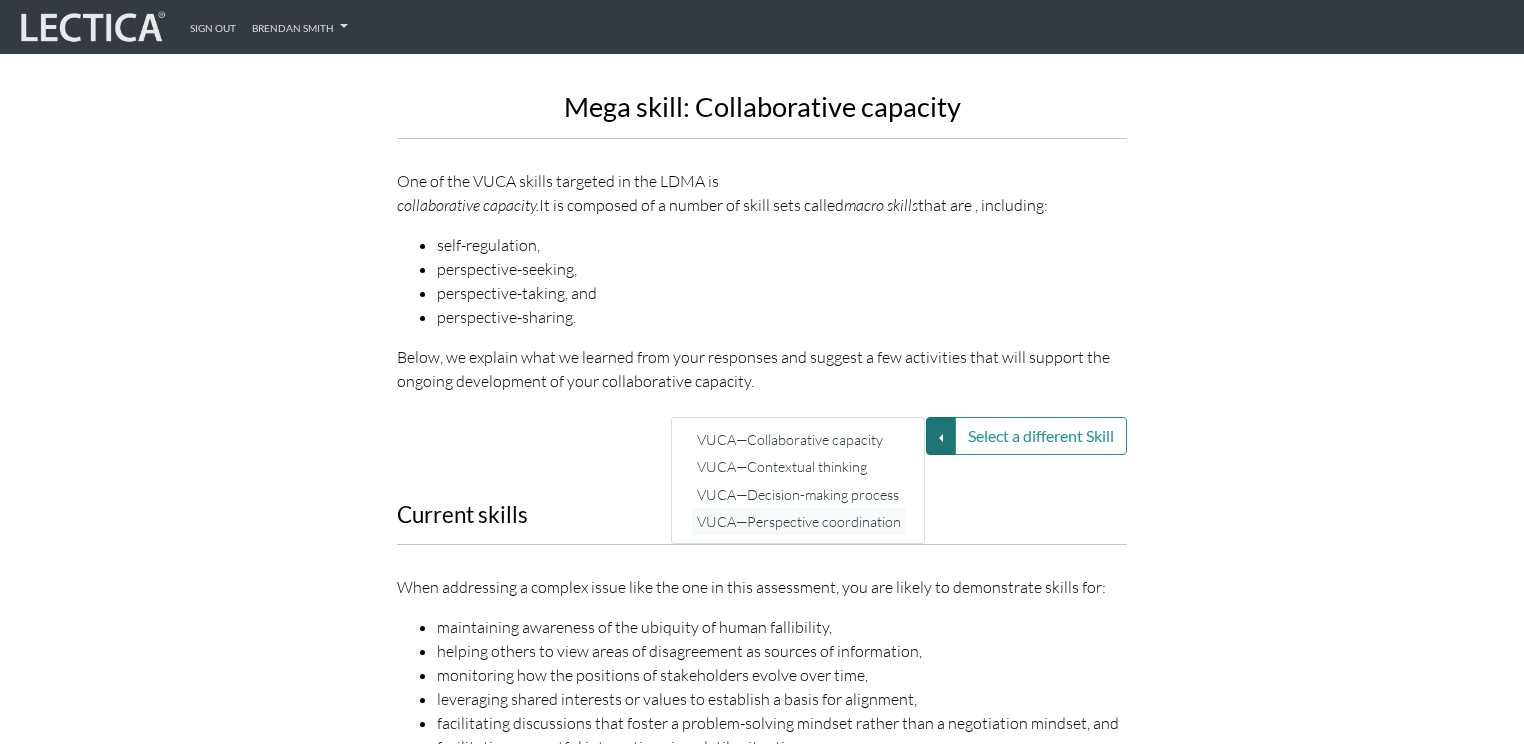 click on "VUCA—Perspective coordination" at bounding box center (799, 521) 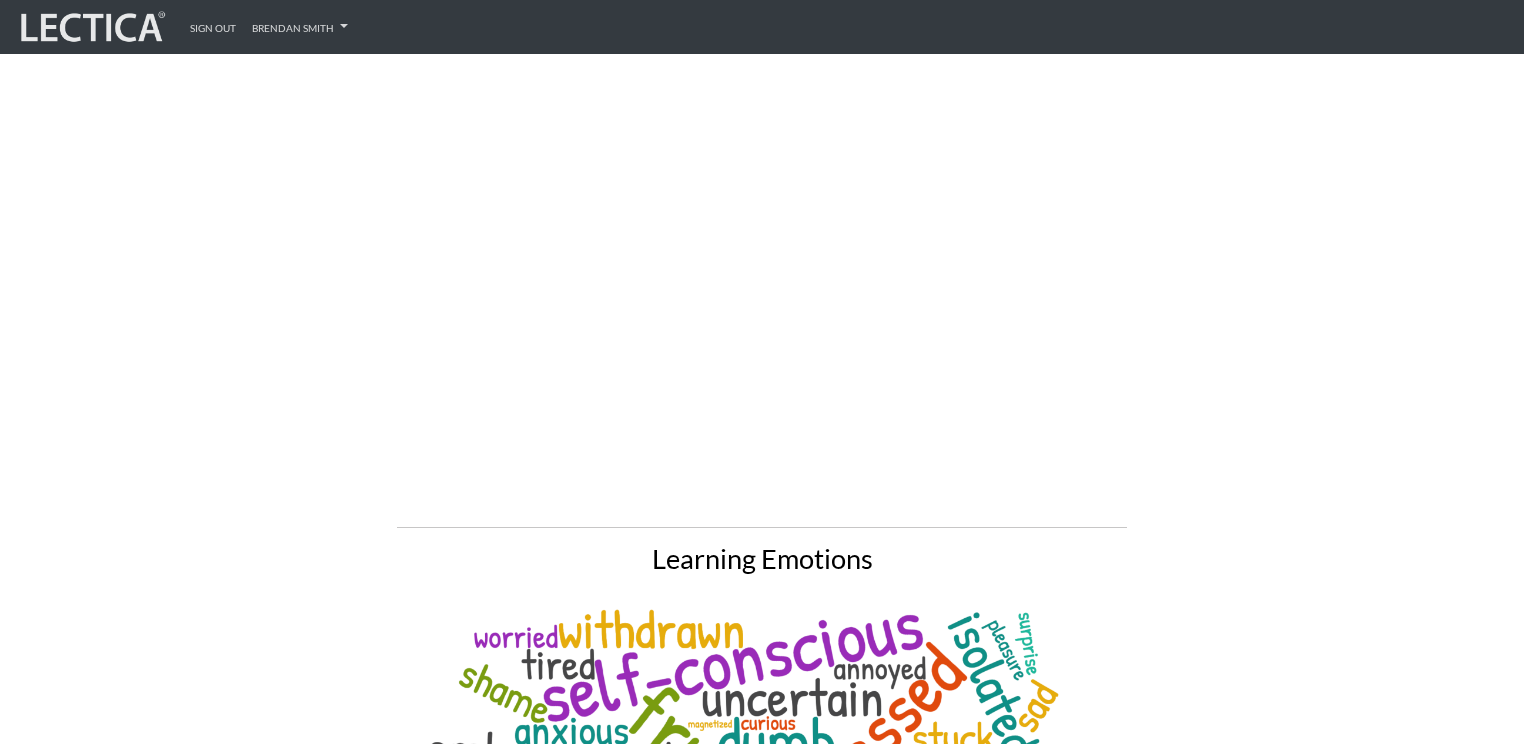 scroll, scrollTop: 7200, scrollLeft: 0, axis: vertical 